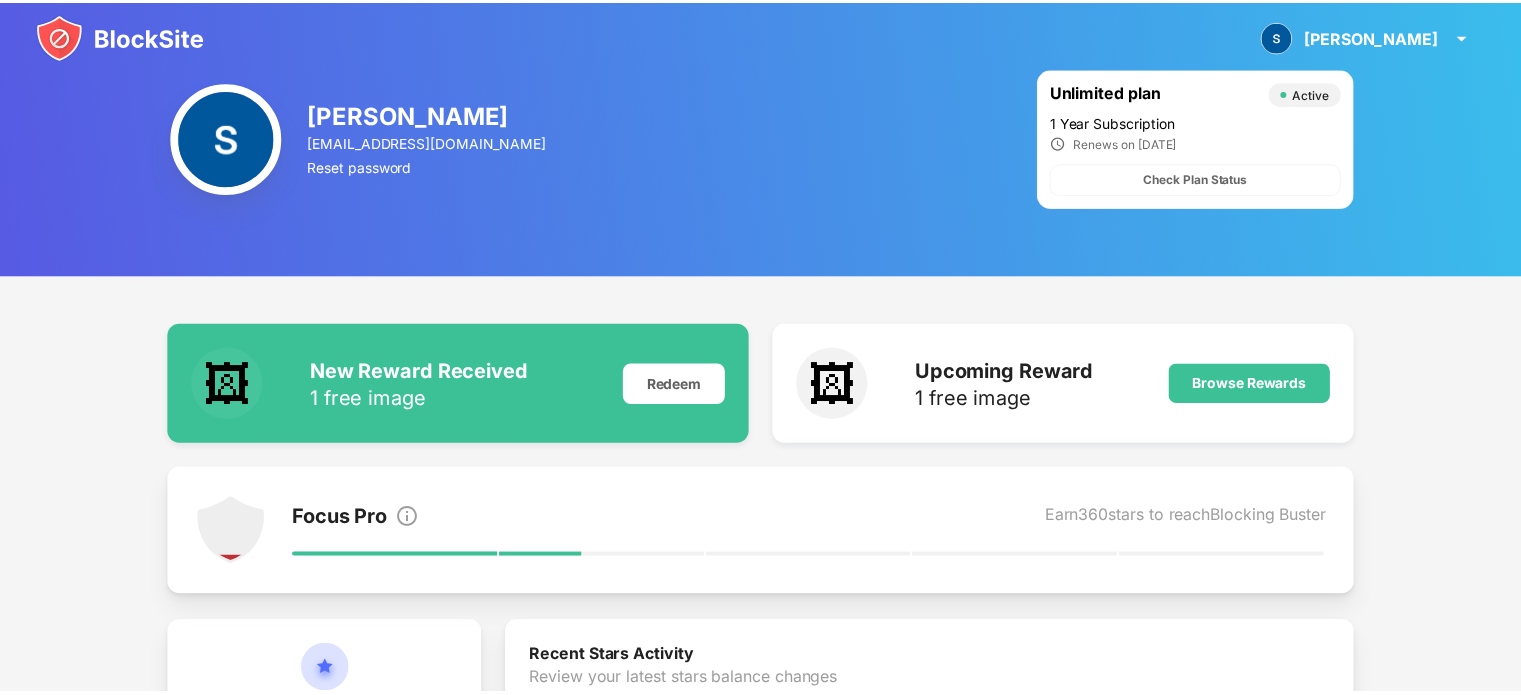 scroll, scrollTop: 0, scrollLeft: 0, axis: both 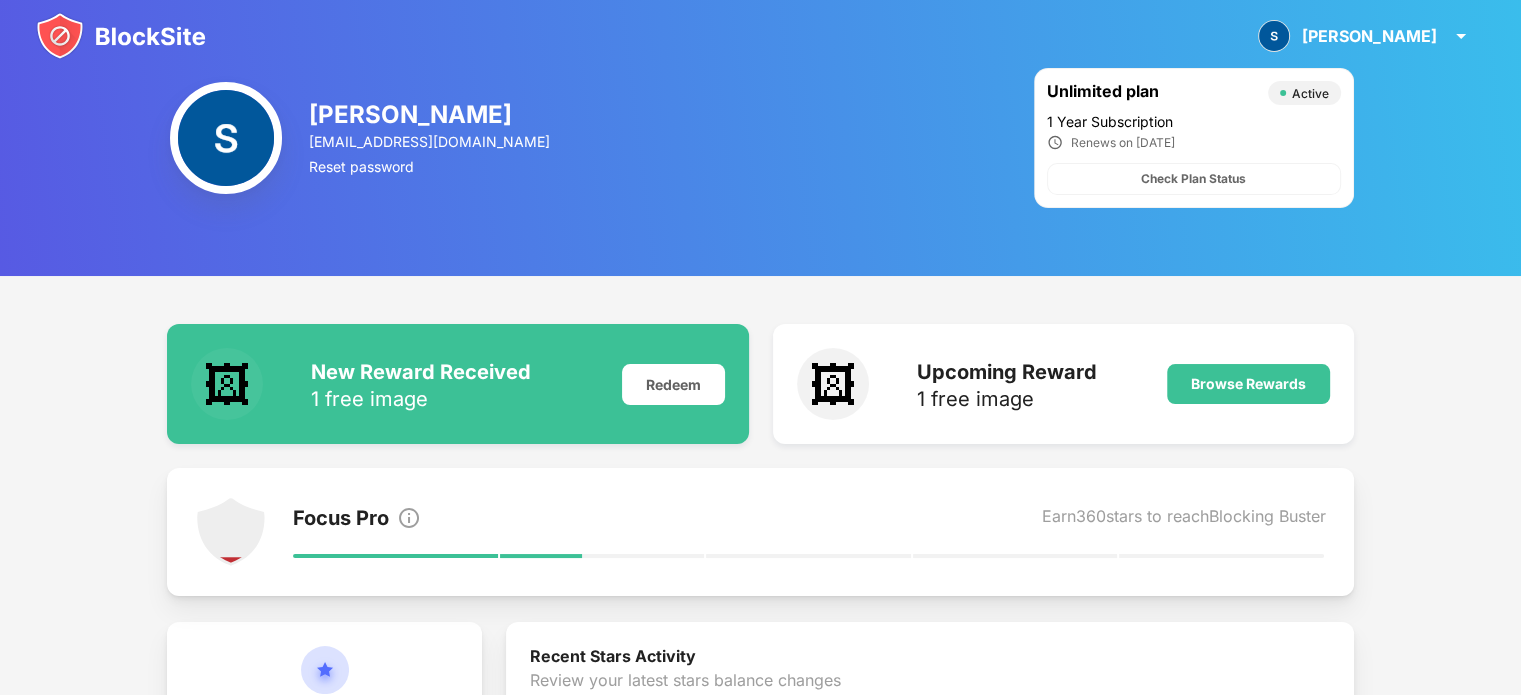 click at bounding box center (121, 36) 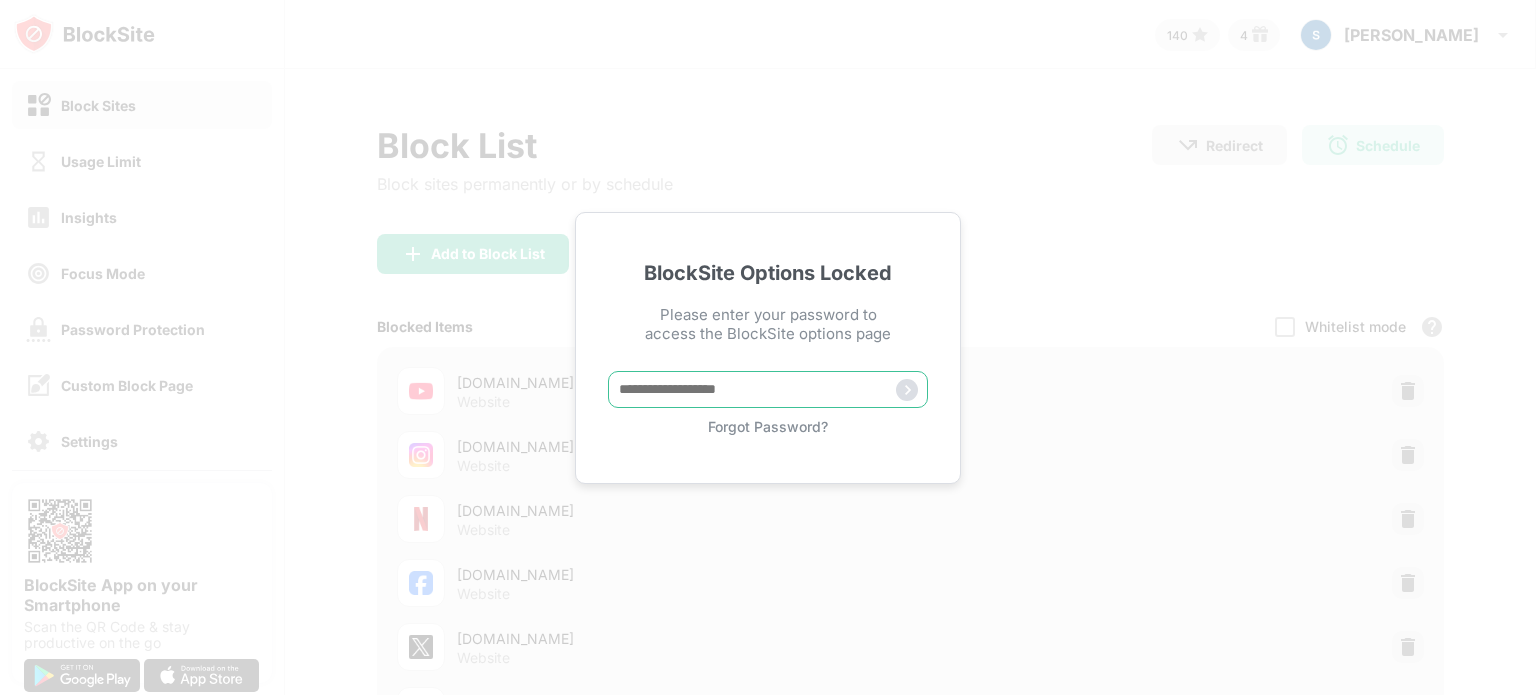 click at bounding box center [768, 389] 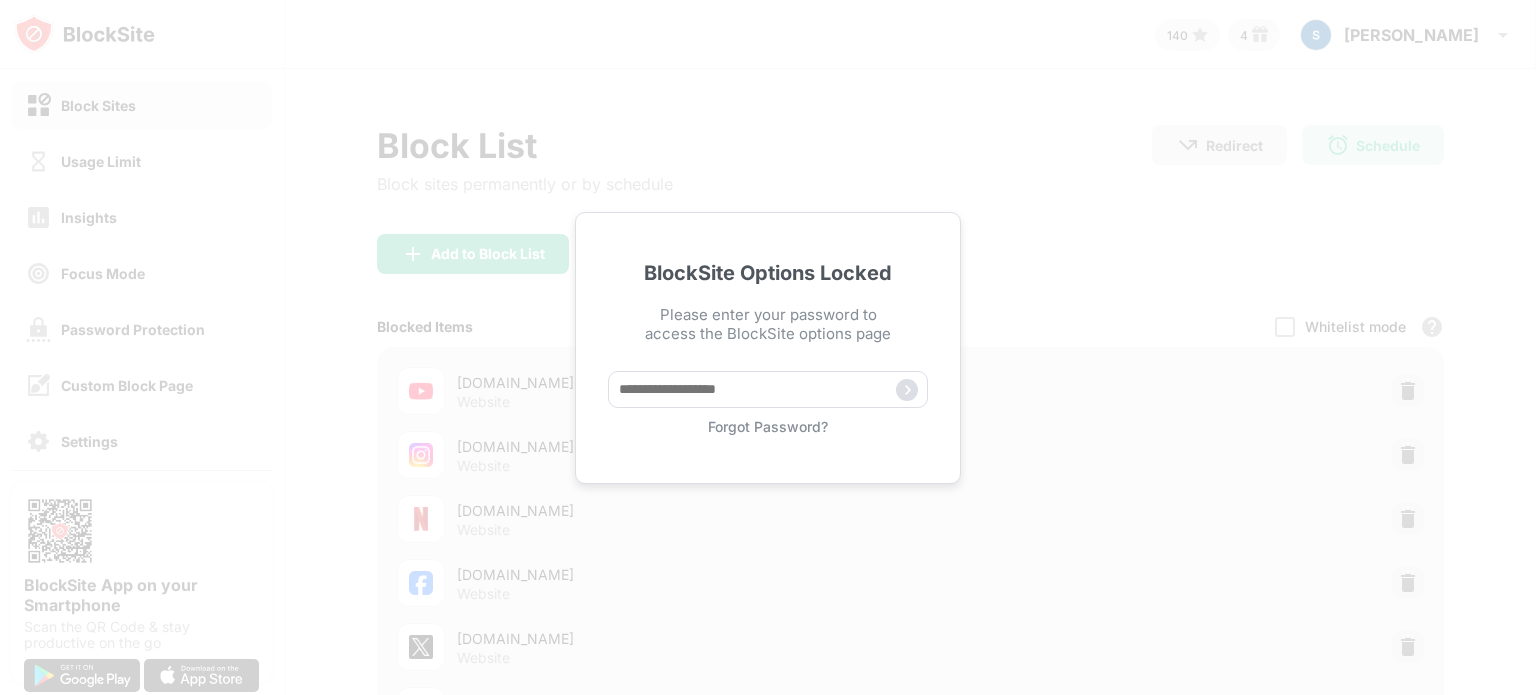 click on "Forgot Password?" at bounding box center [768, 426] 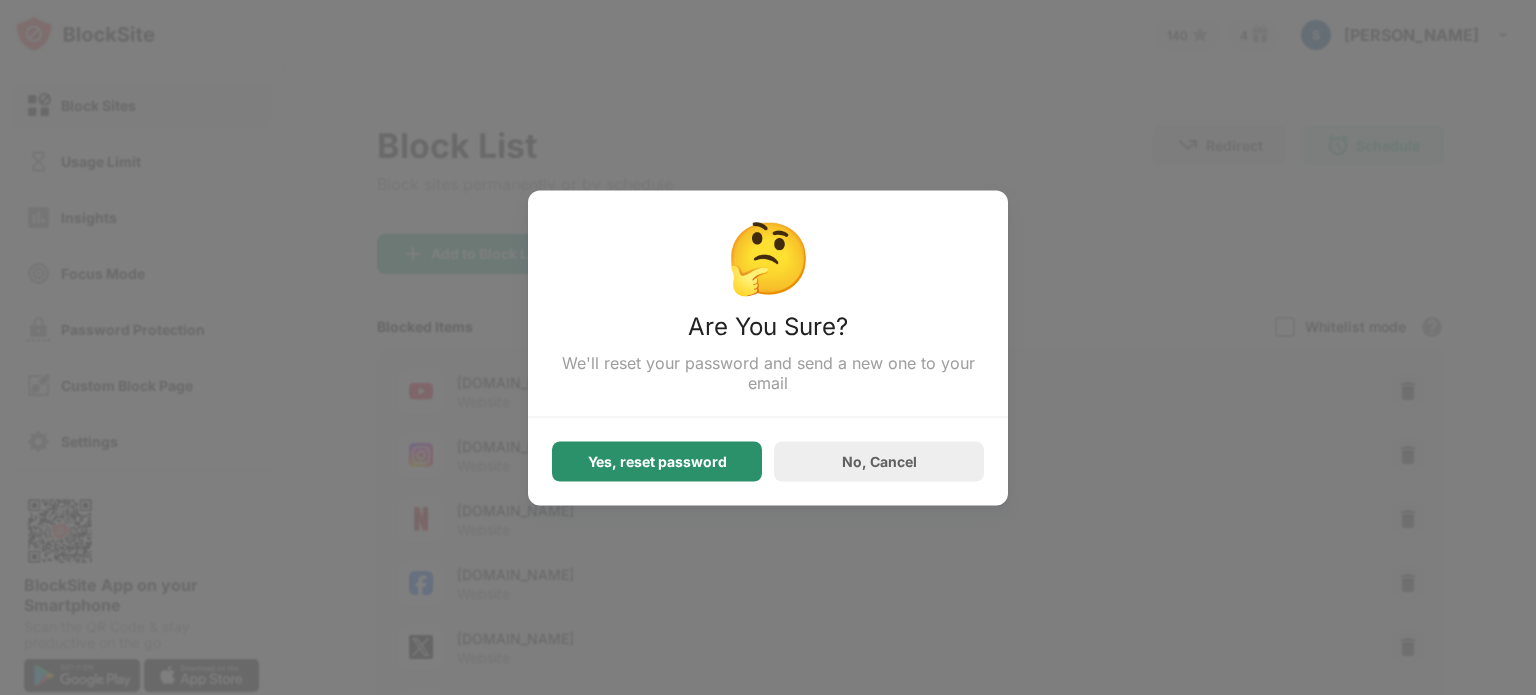 click on "Yes, reset password" at bounding box center [657, 461] 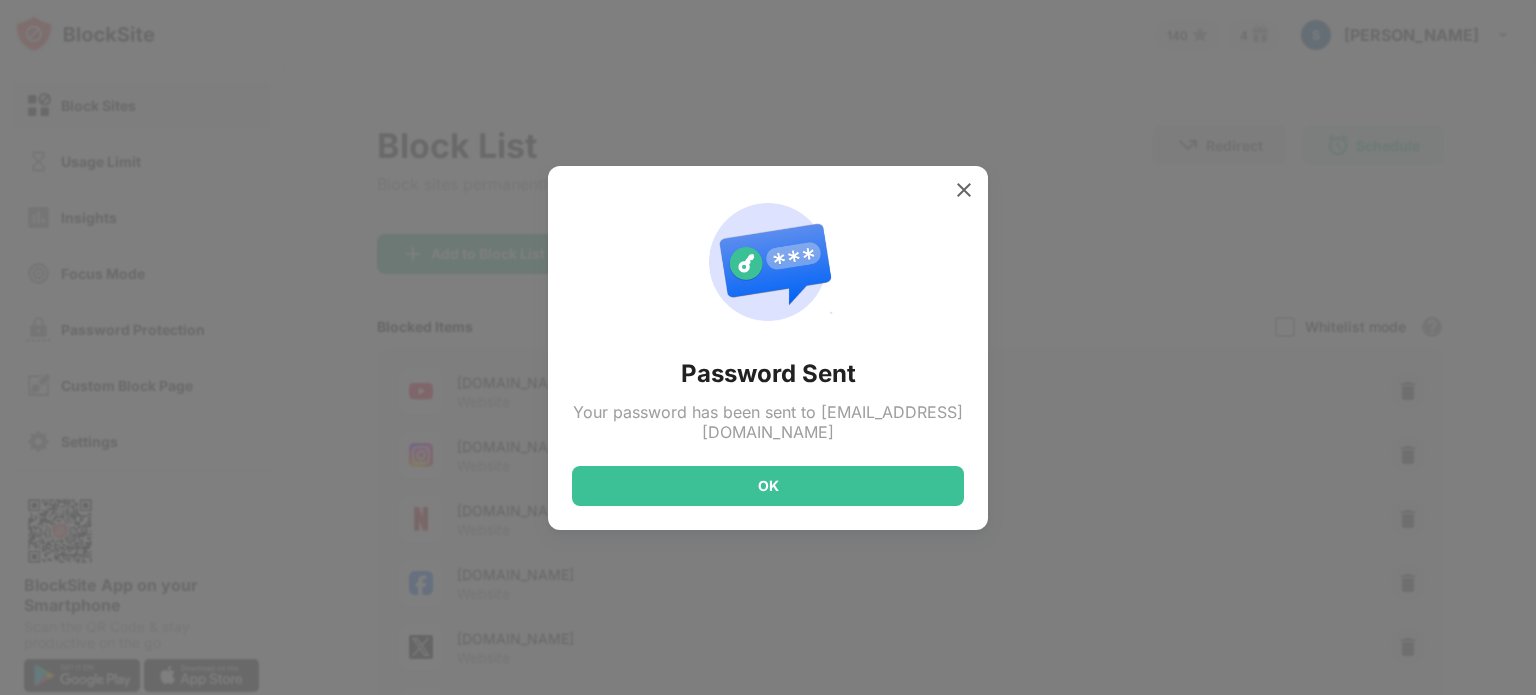 click on "Password Sent Your password has been sent to [EMAIL_ADDRESS][DOMAIN_NAME] OK" at bounding box center (768, 348) 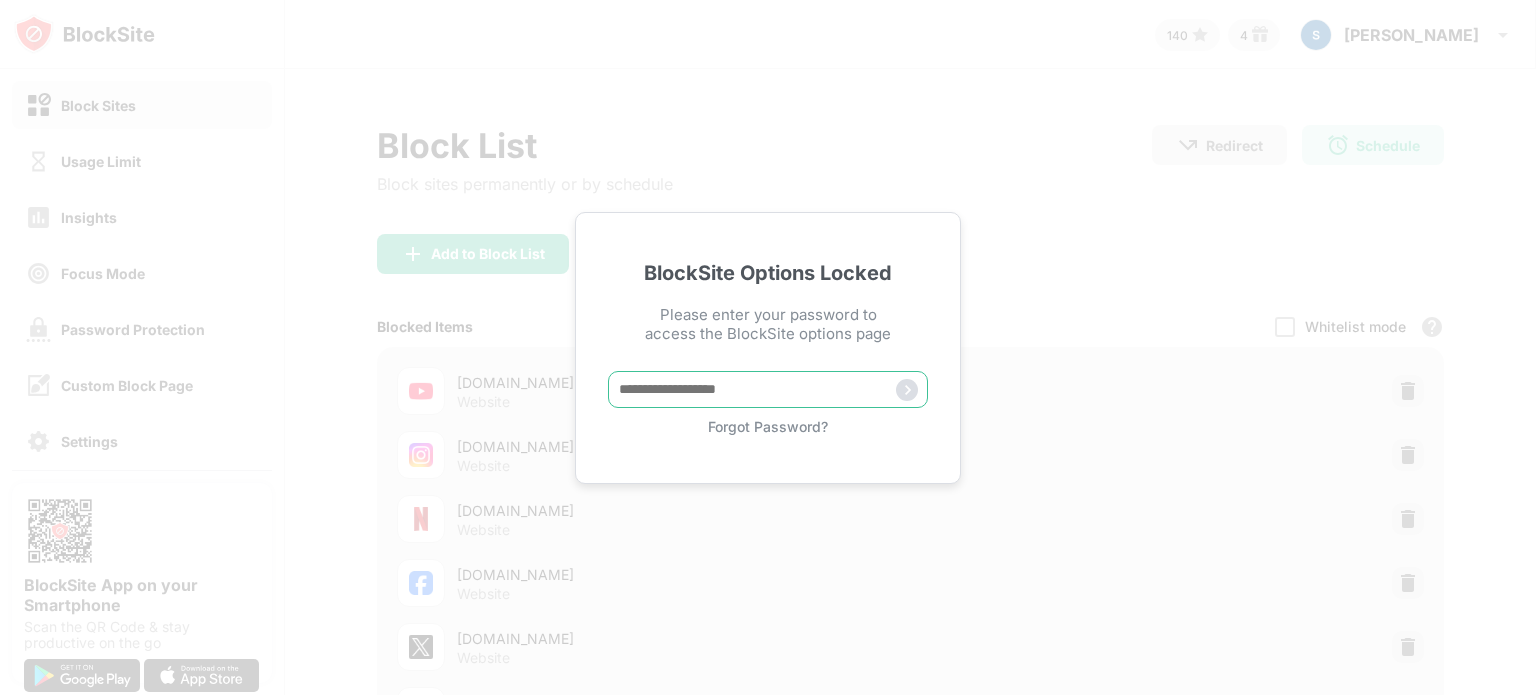 click at bounding box center (768, 389) 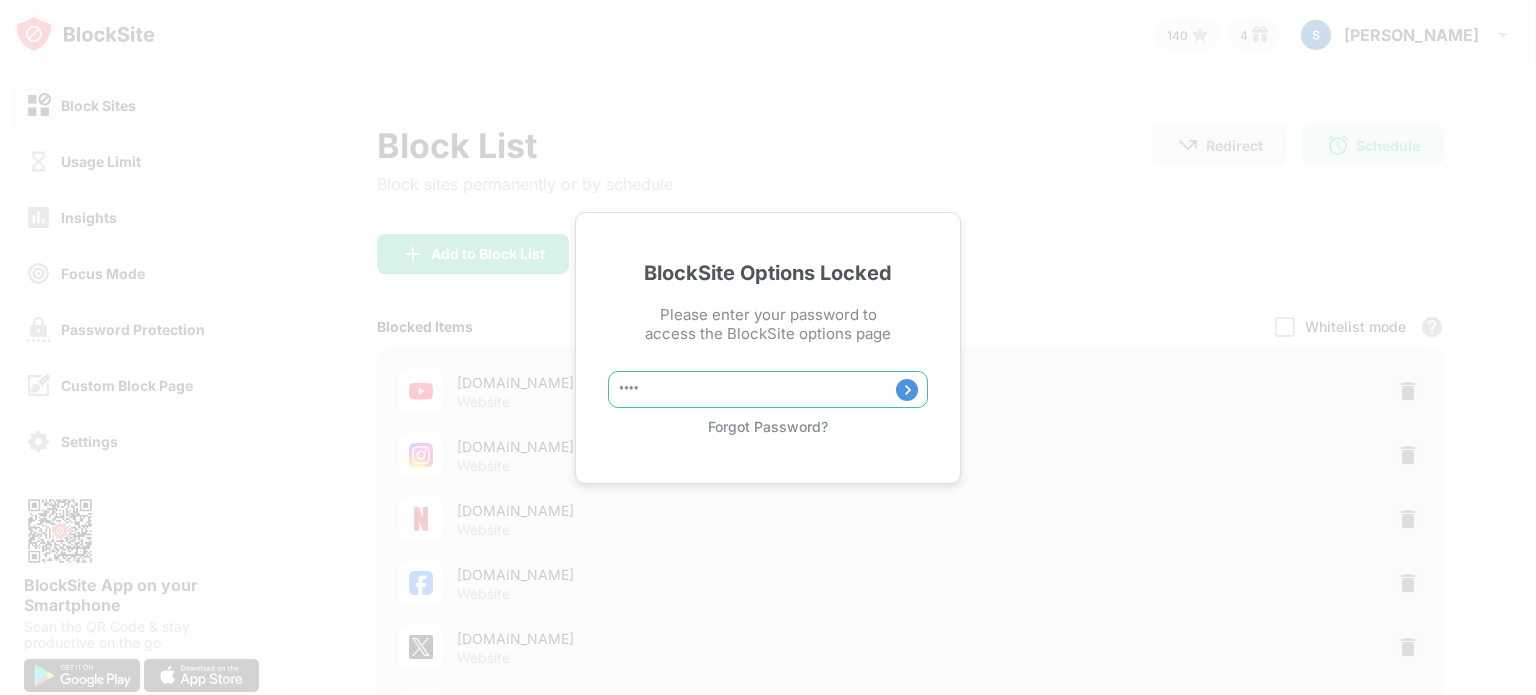 type on "*****" 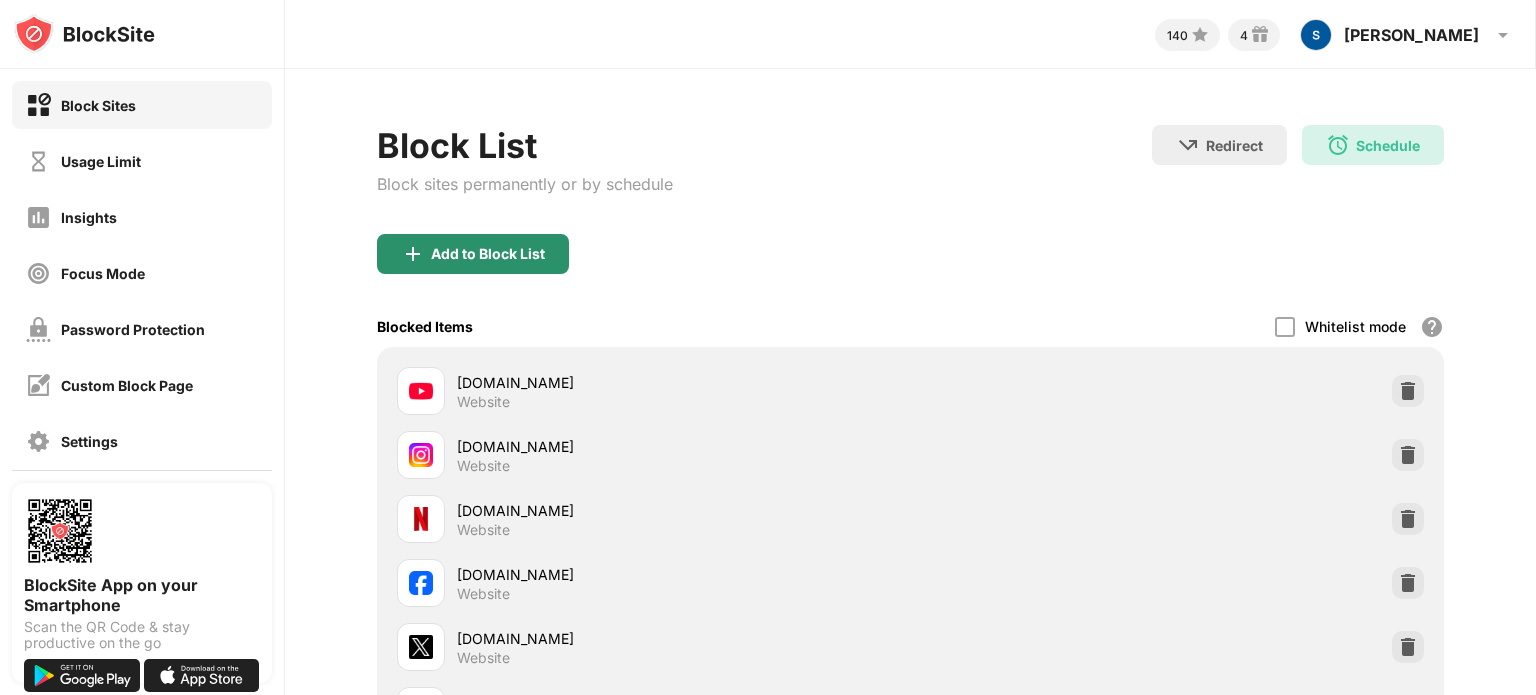 click on "Add to Block List" at bounding box center (488, 254) 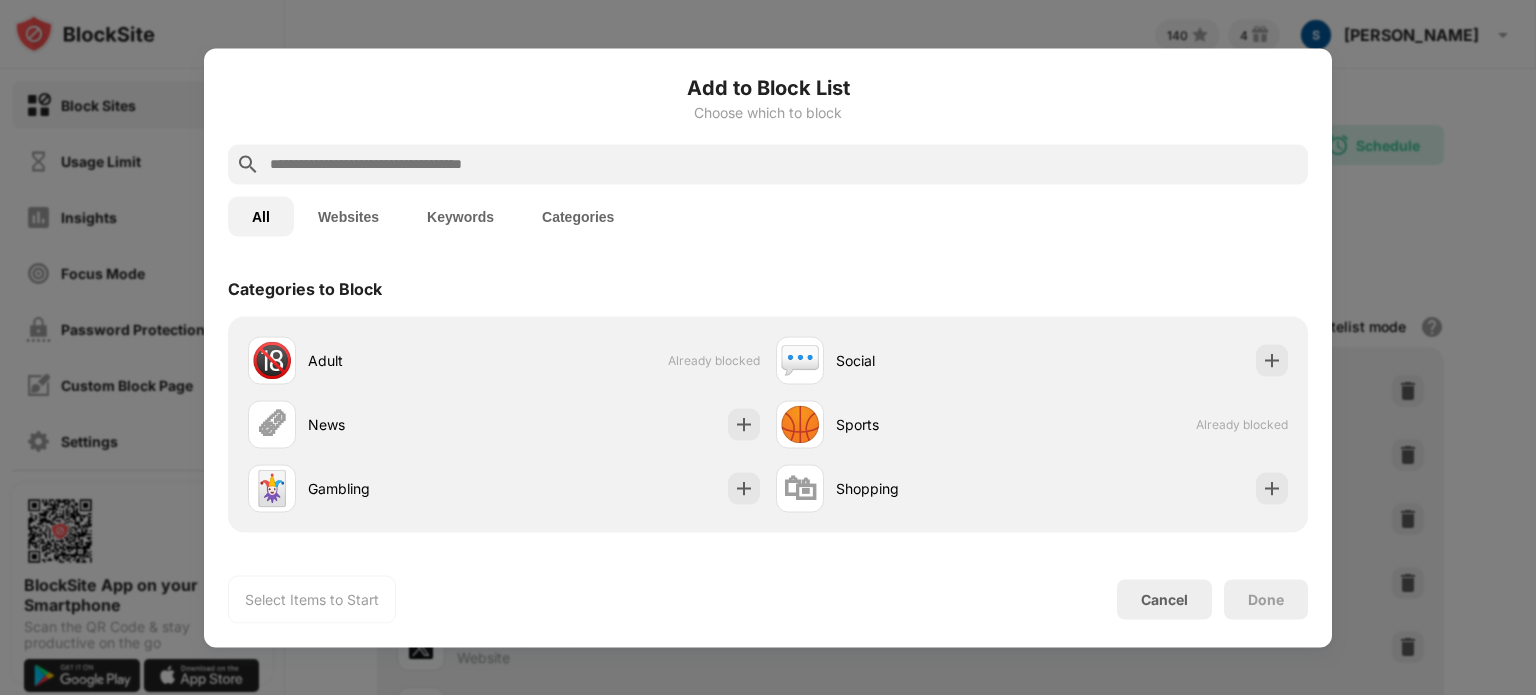 click at bounding box center (784, 164) 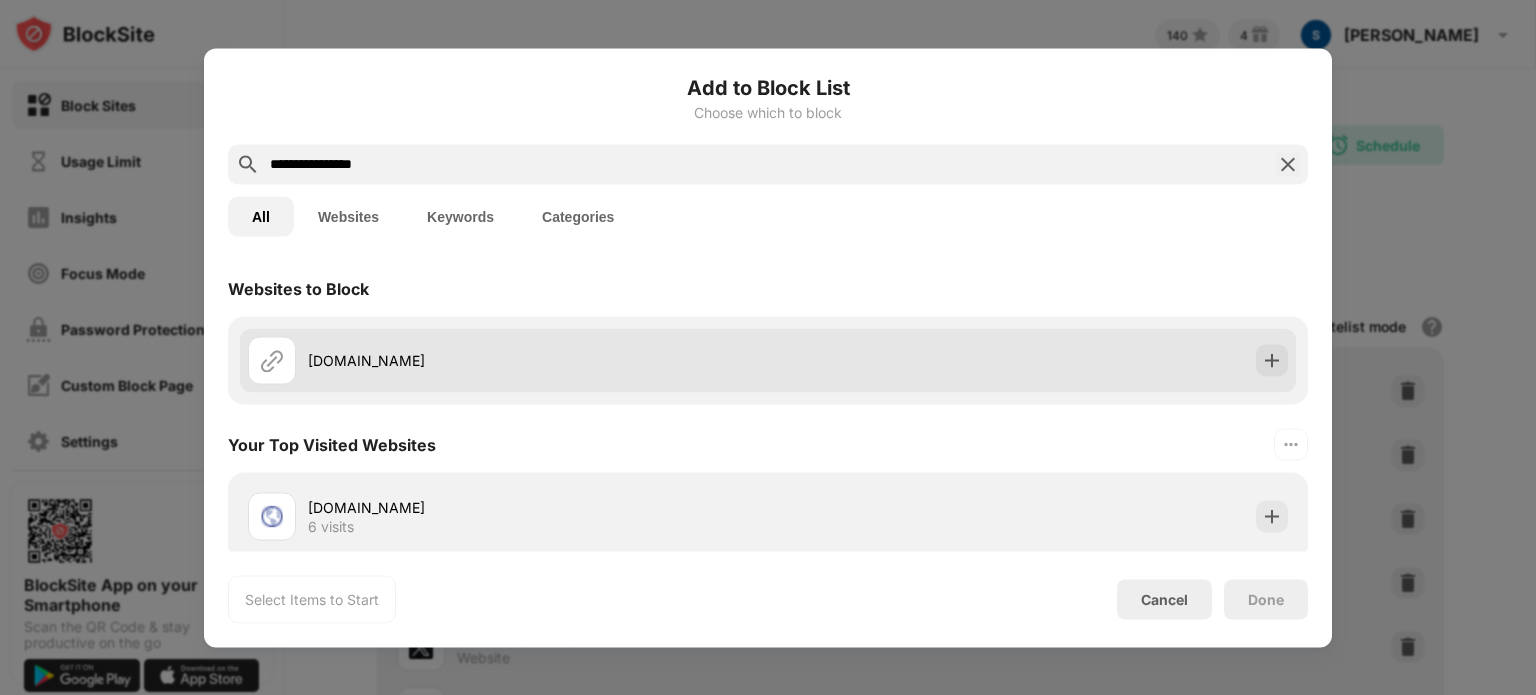 type on "**********" 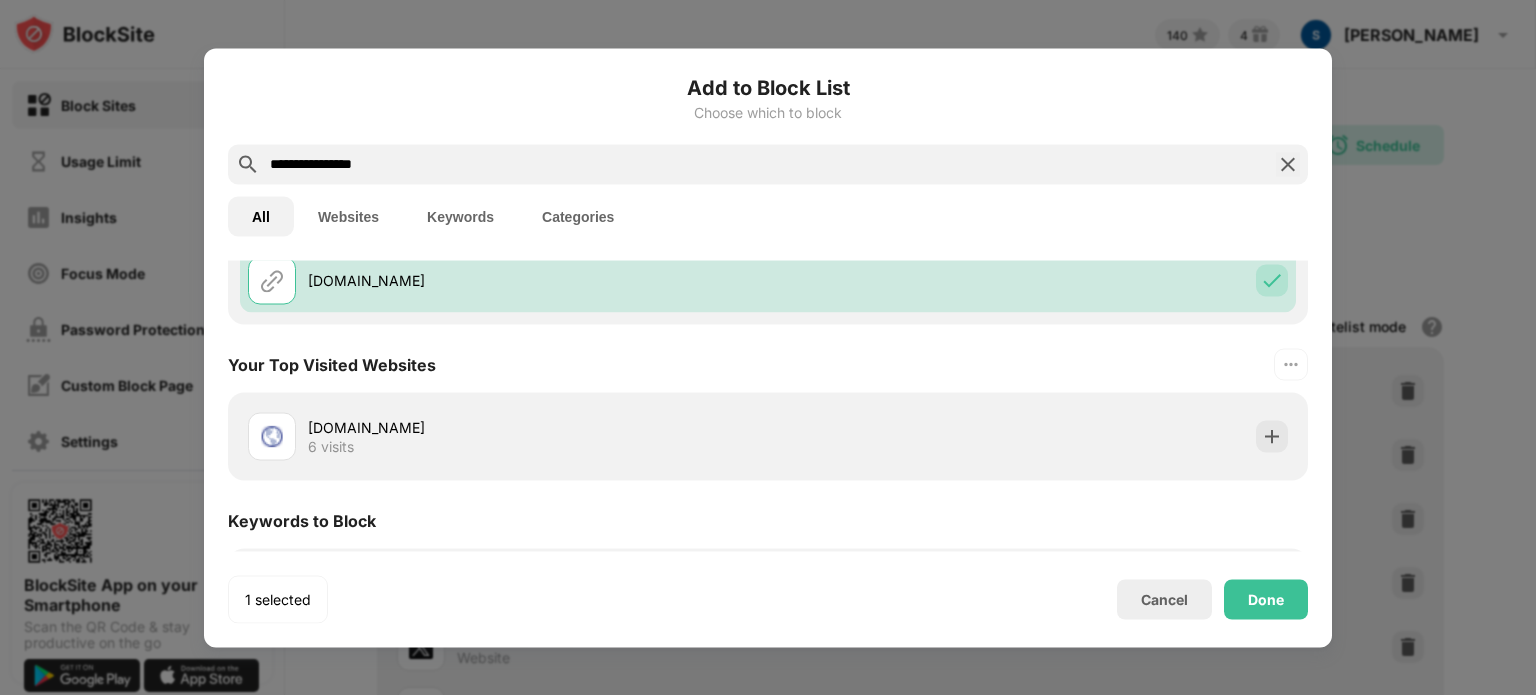 scroll, scrollTop: 164, scrollLeft: 0, axis: vertical 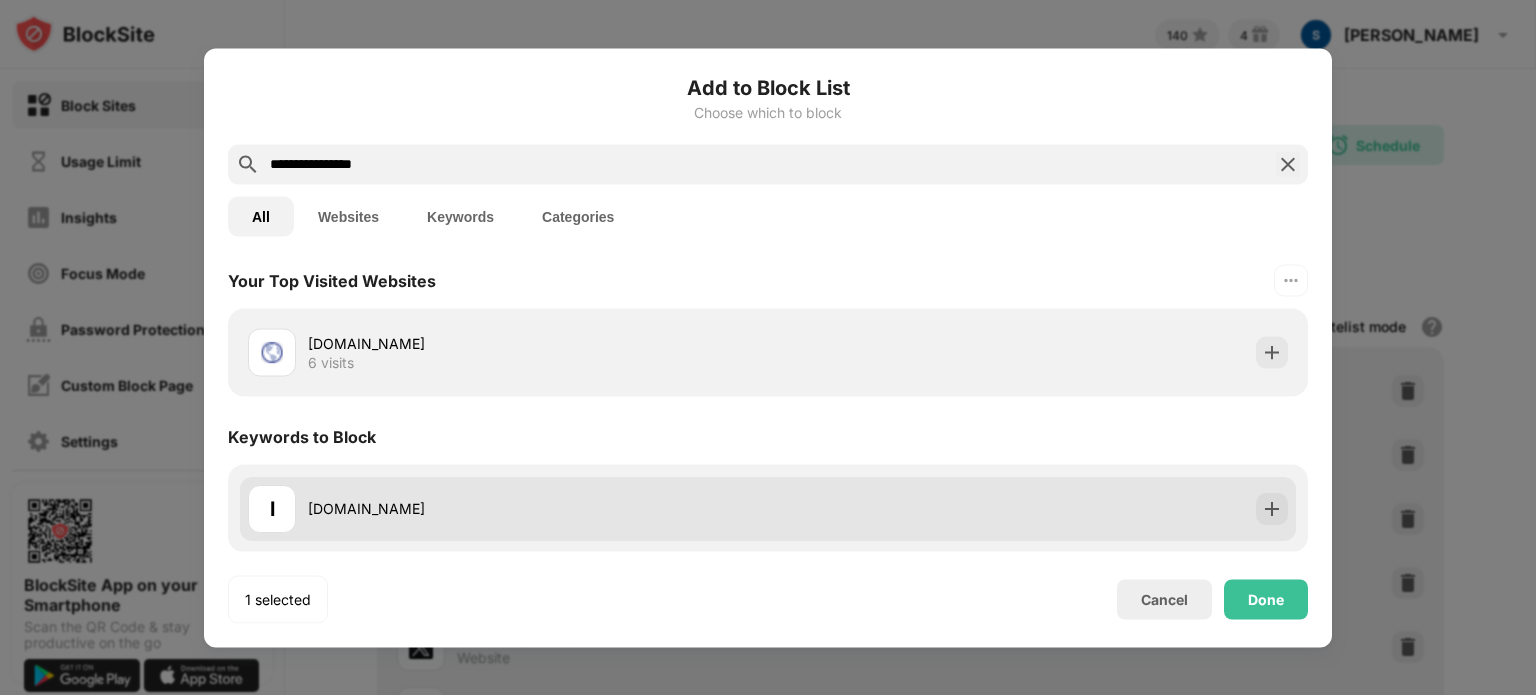 click on "l [DOMAIN_NAME]" at bounding box center [768, 508] 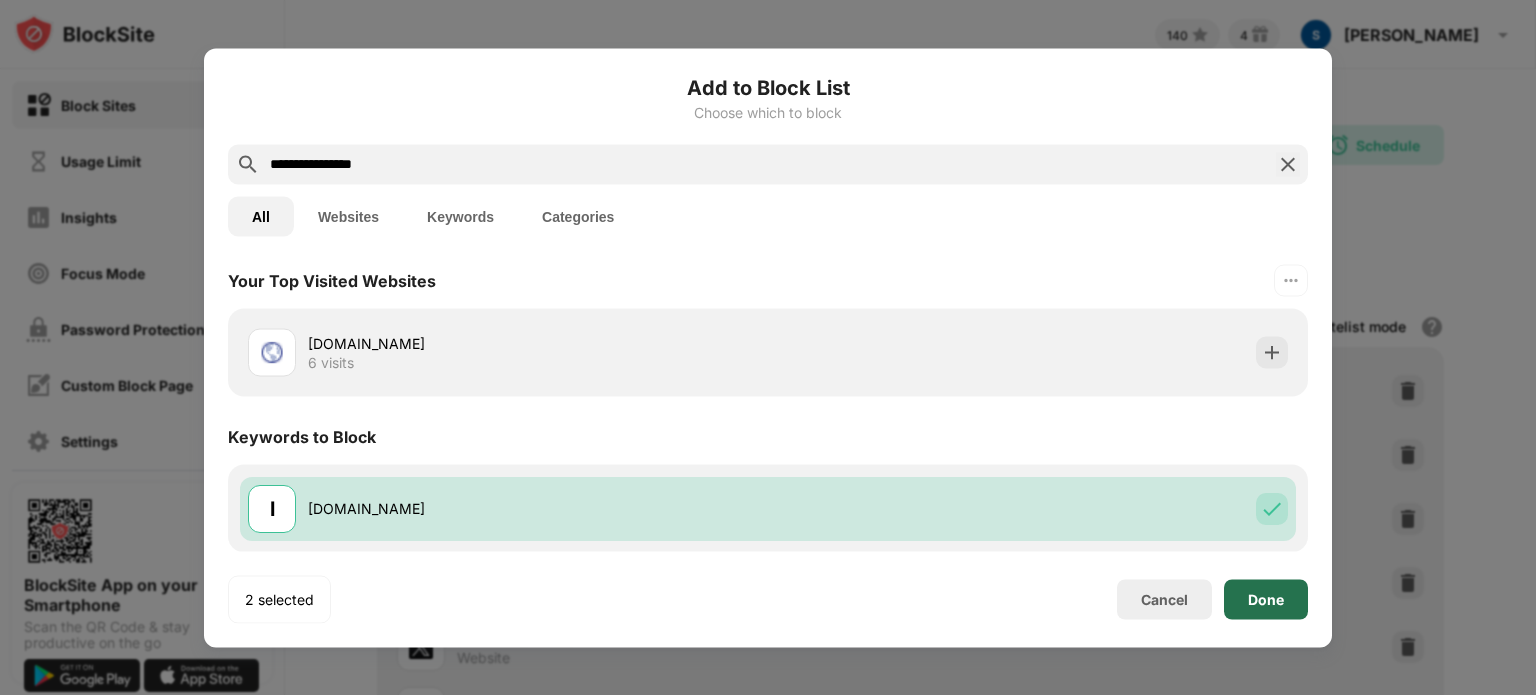 click on "Done" at bounding box center [1266, 599] 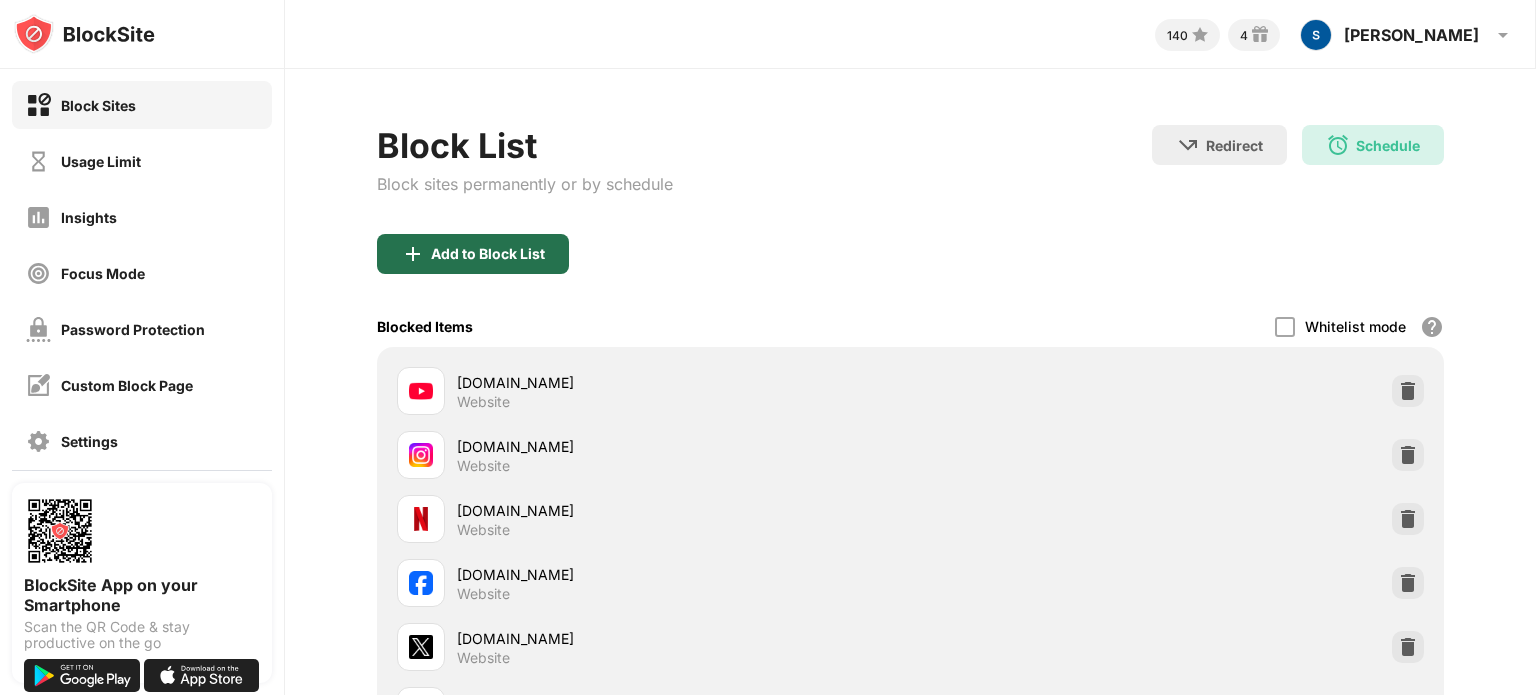 click on "Add to Block List" at bounding box center (488, 254) 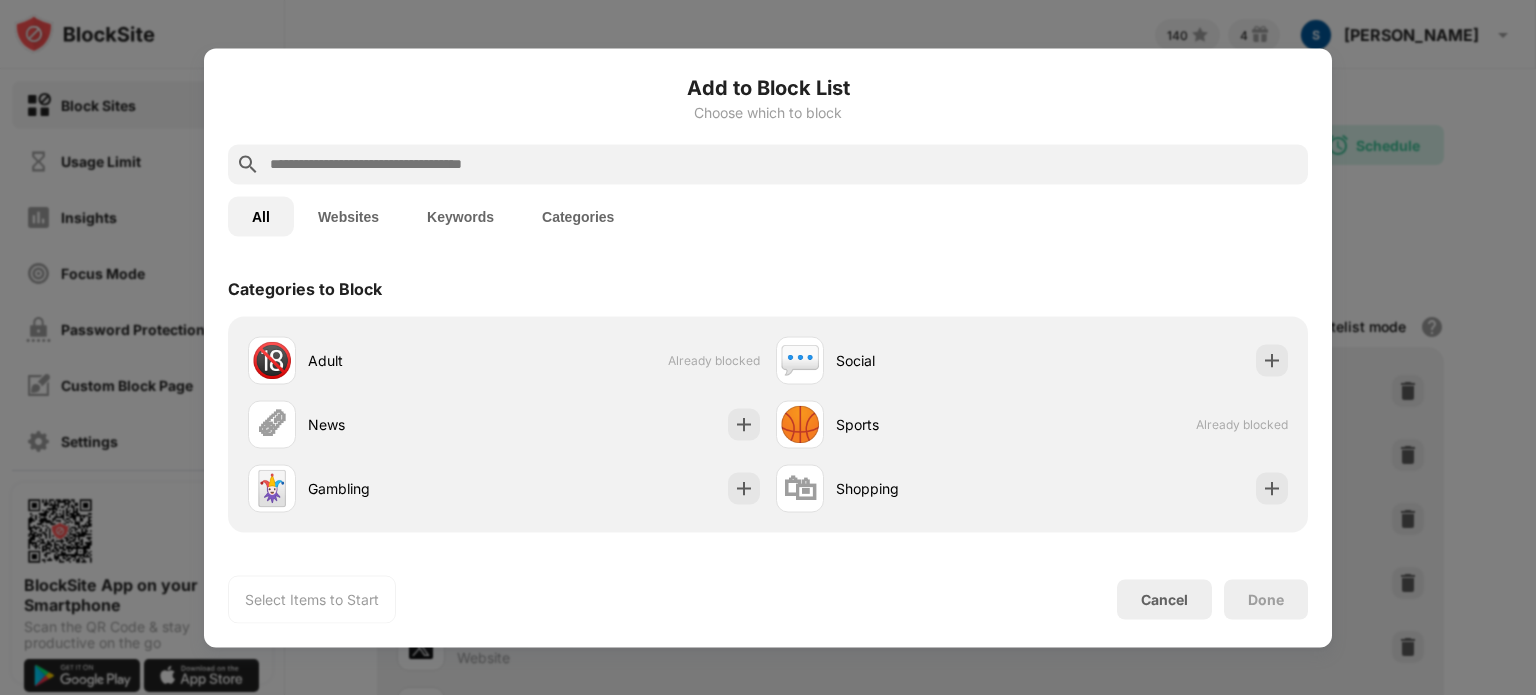 click at bounding box center (768, 164) 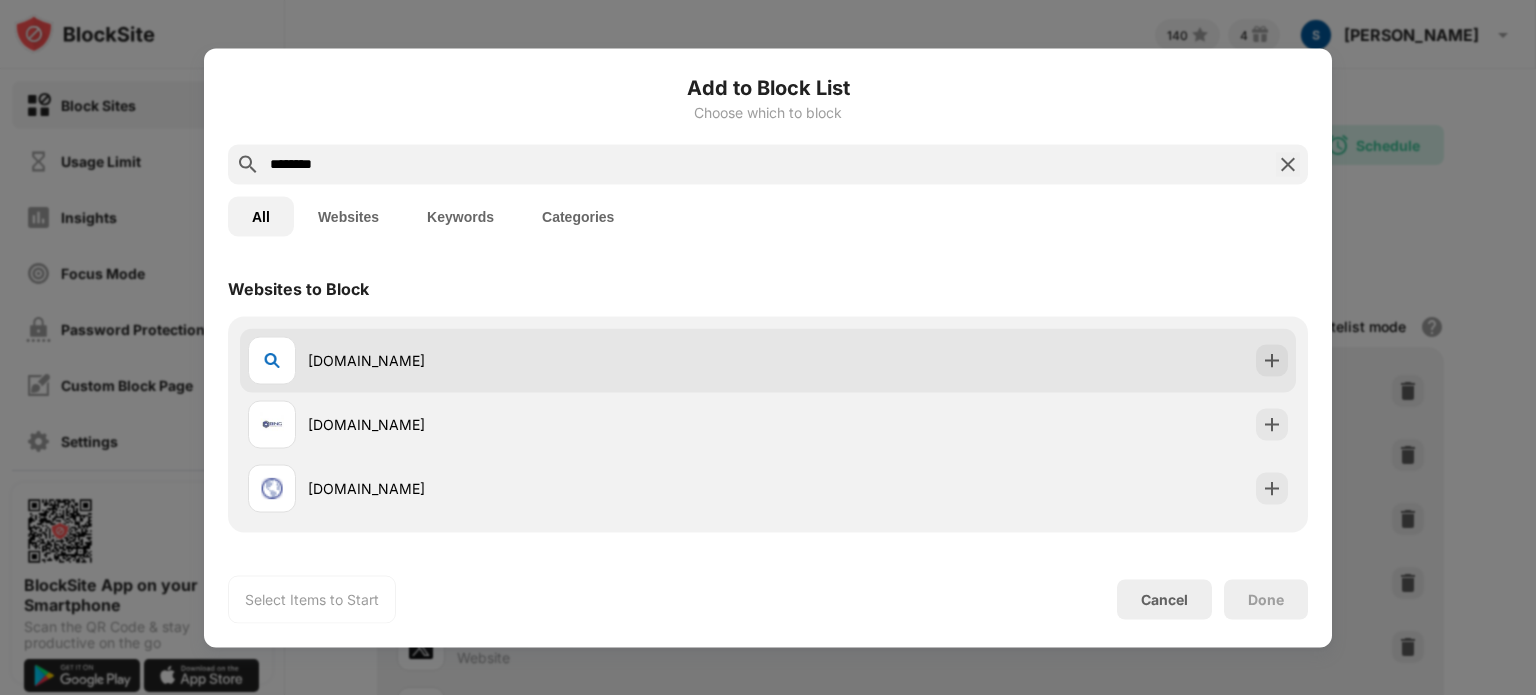 type on "********" 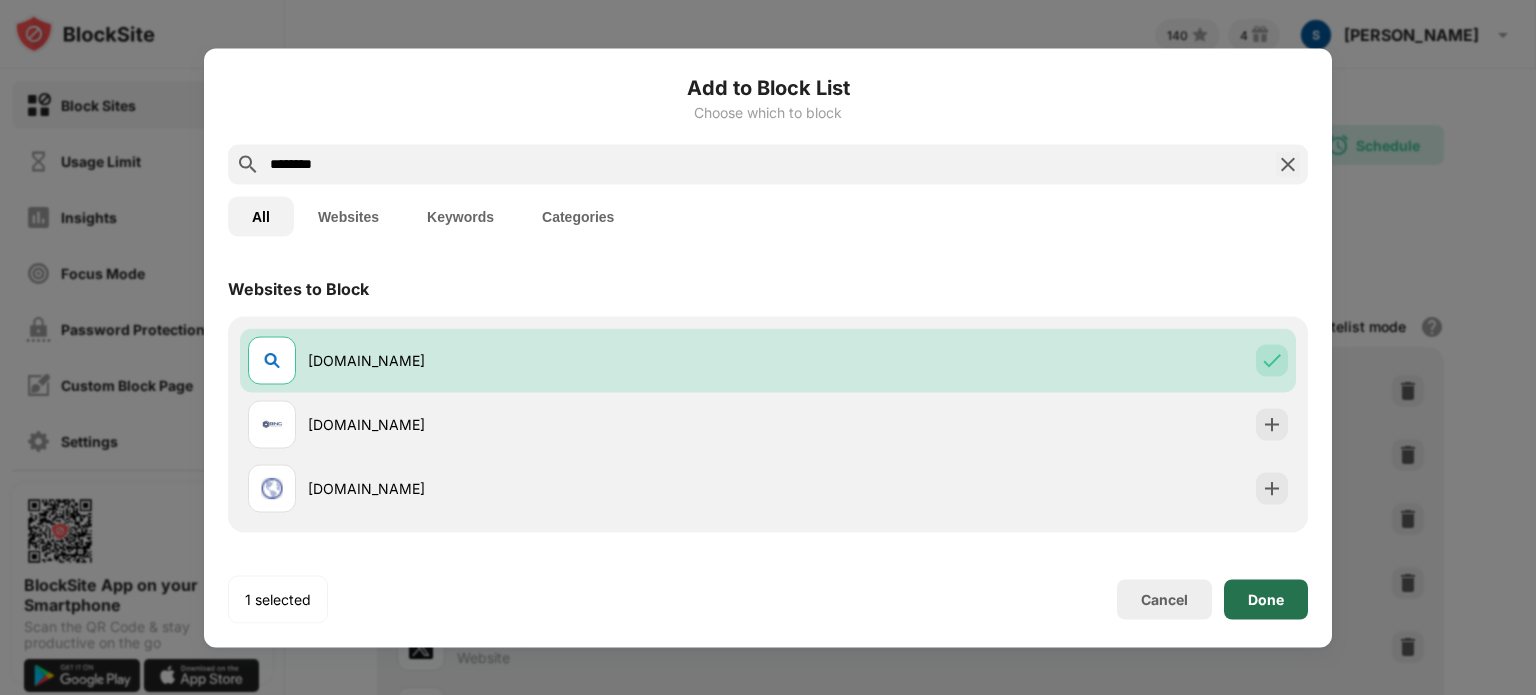 drag, startPoint x: 1290, startPoint y: 604, endPoint x: 1299, endPoint y: 590, distance: 16.643316 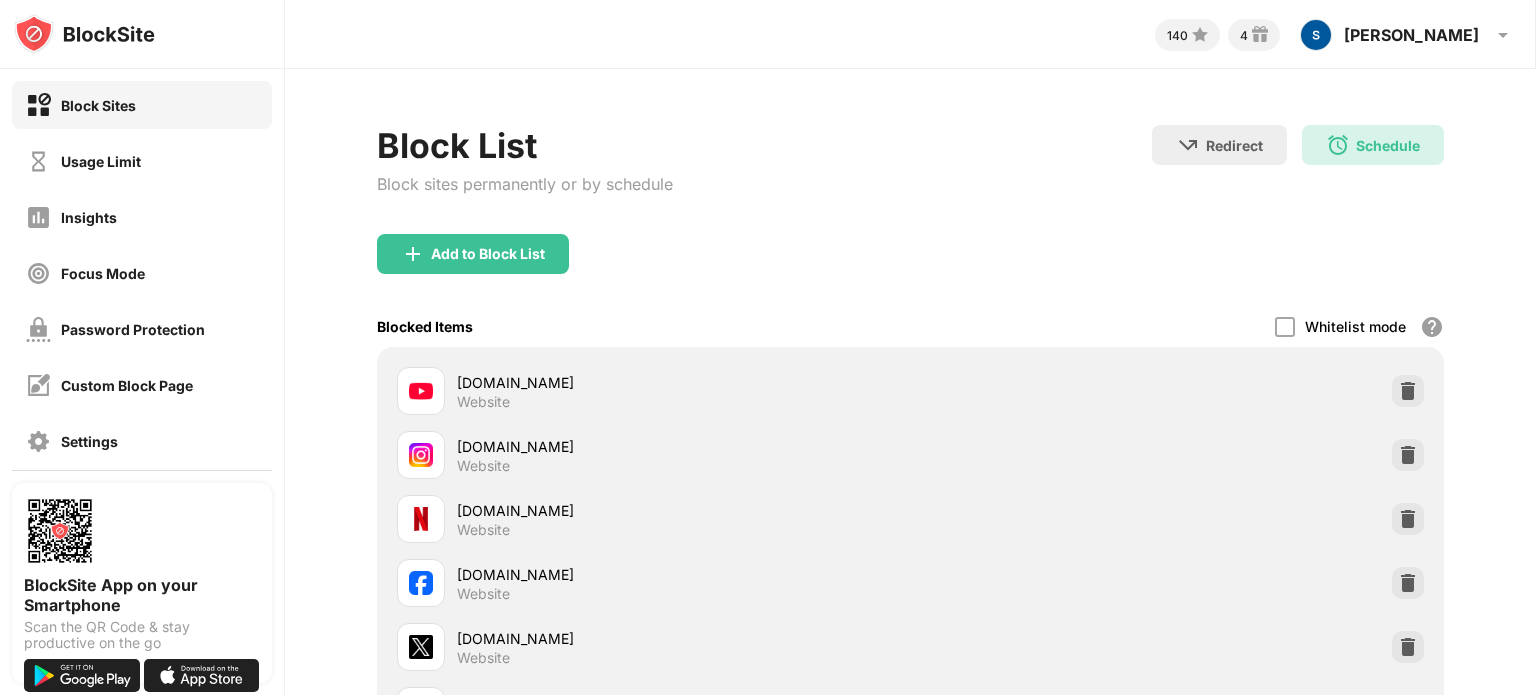 click on "Add to Block List" at bounding box center [910, 270] 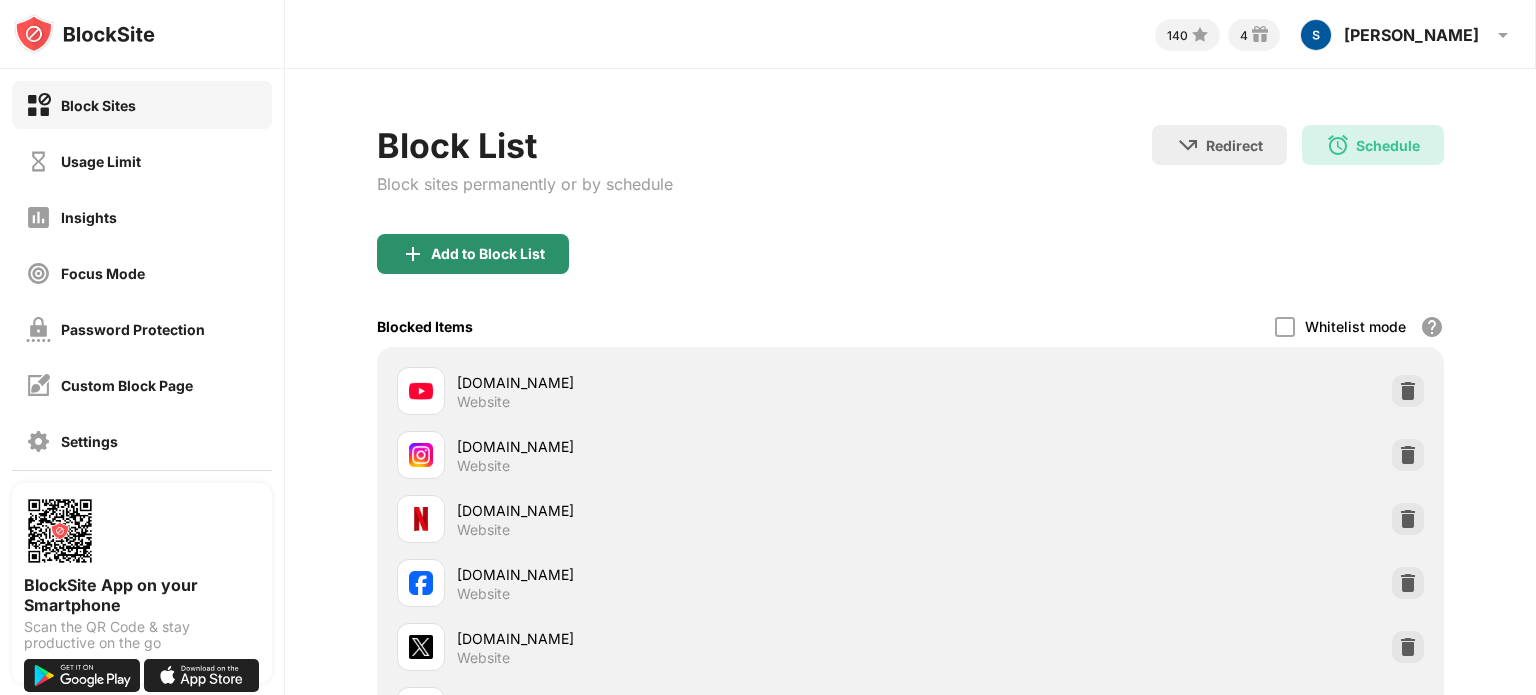 click on "Add to Block List" at bounding box center (473, 254) 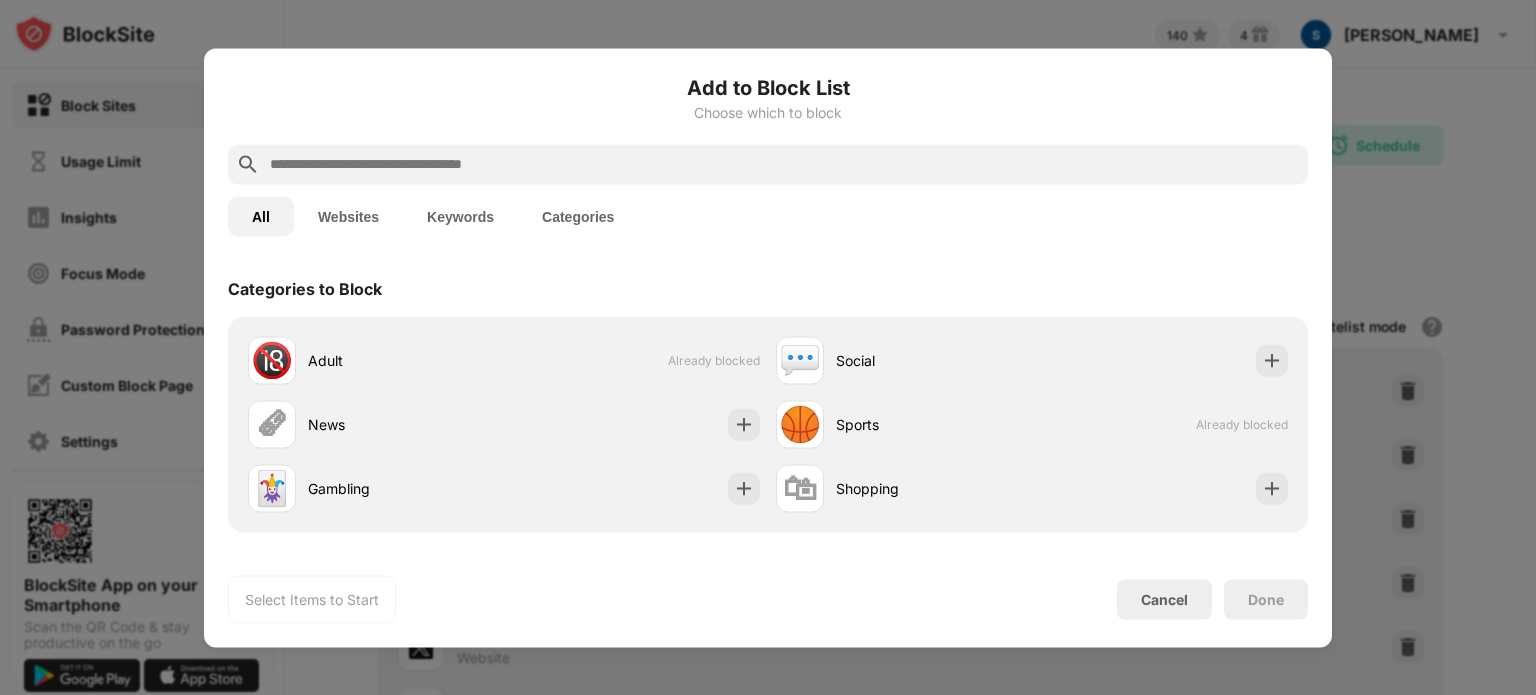 click at bounding box center [784, 164] 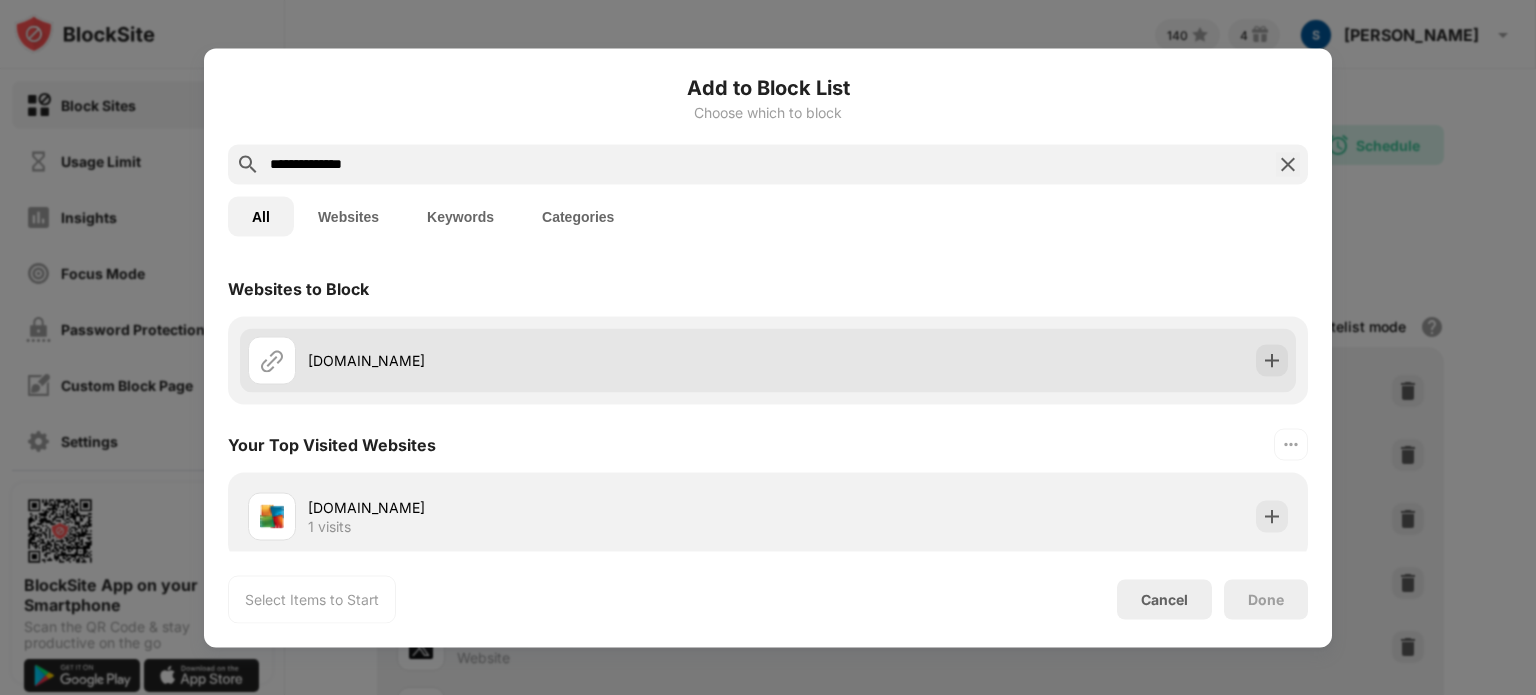 type on "**********" 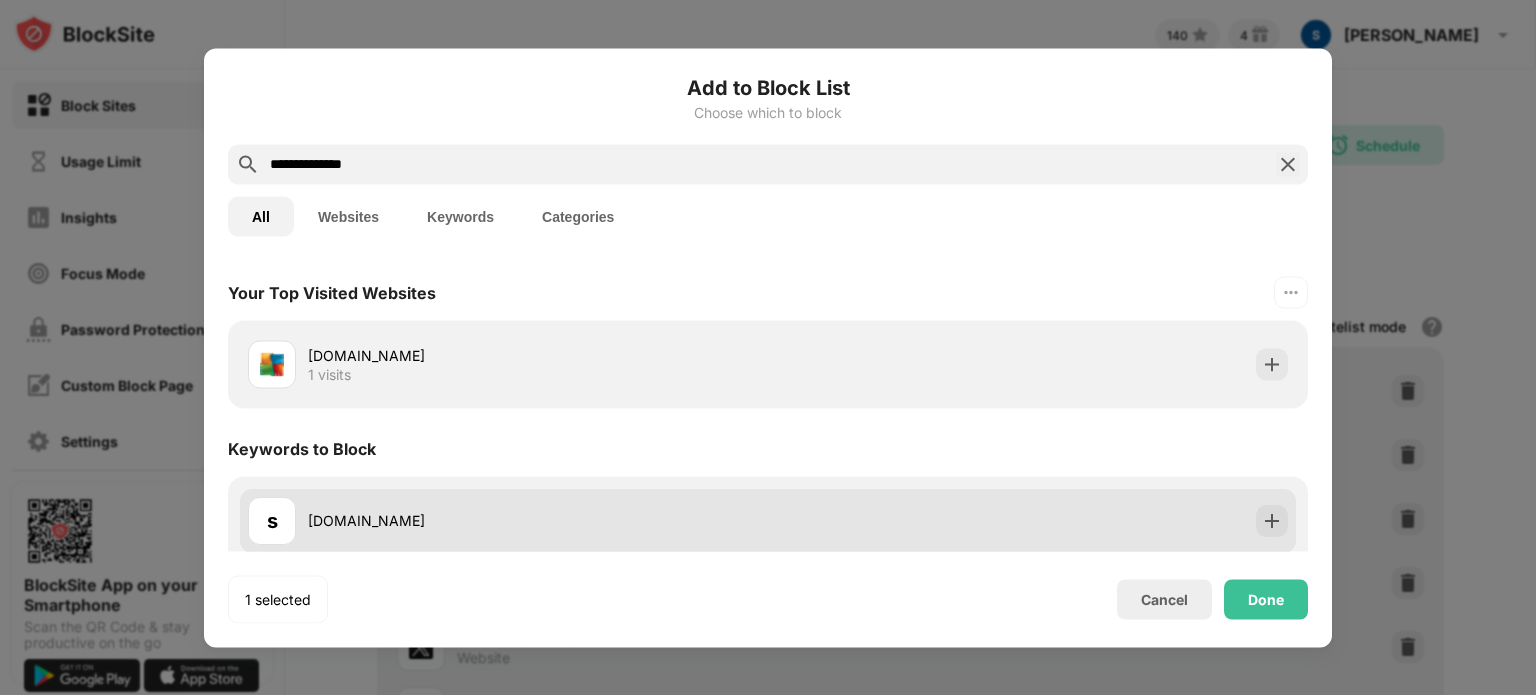 scroll, scrollTop: 164, scrollLeft: 0, axis: vertical 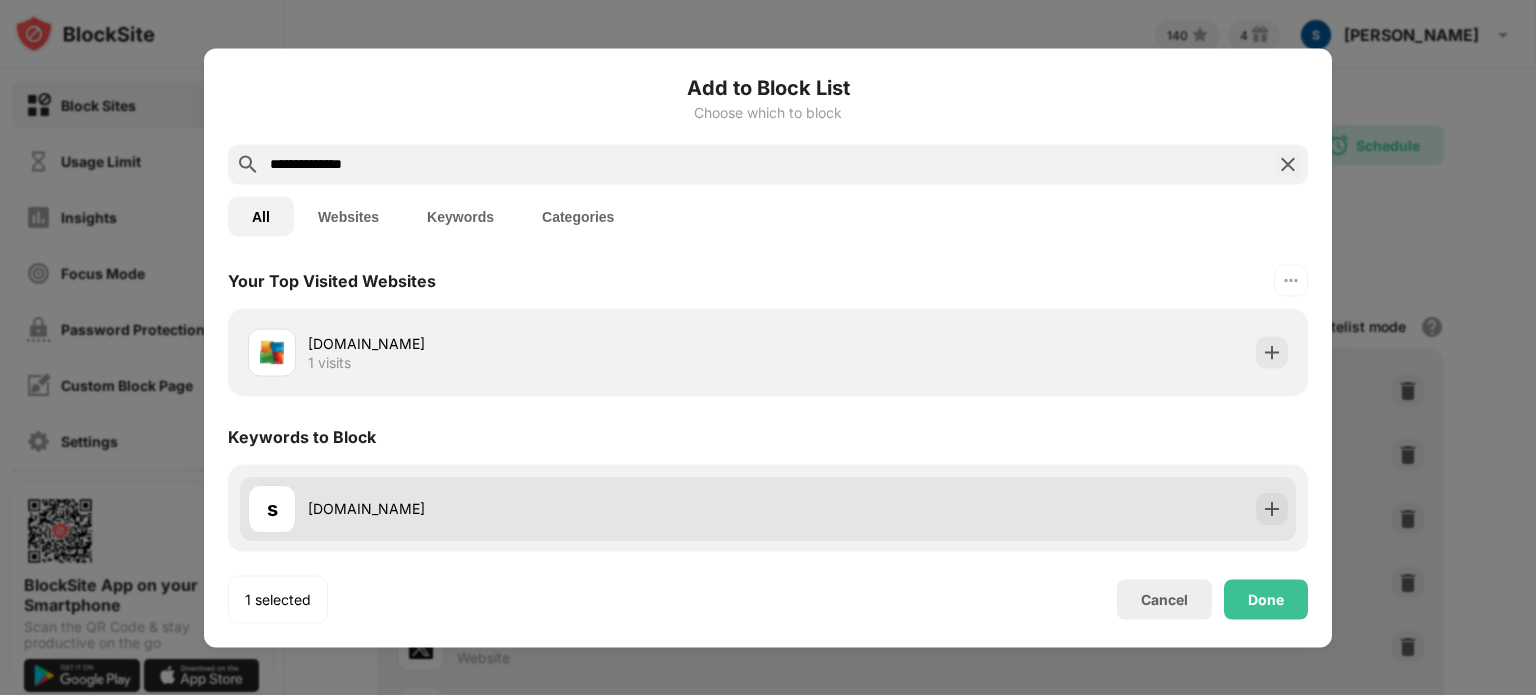 click on "s [DOMAIN_NAME]" at bounding box center (768, 508) 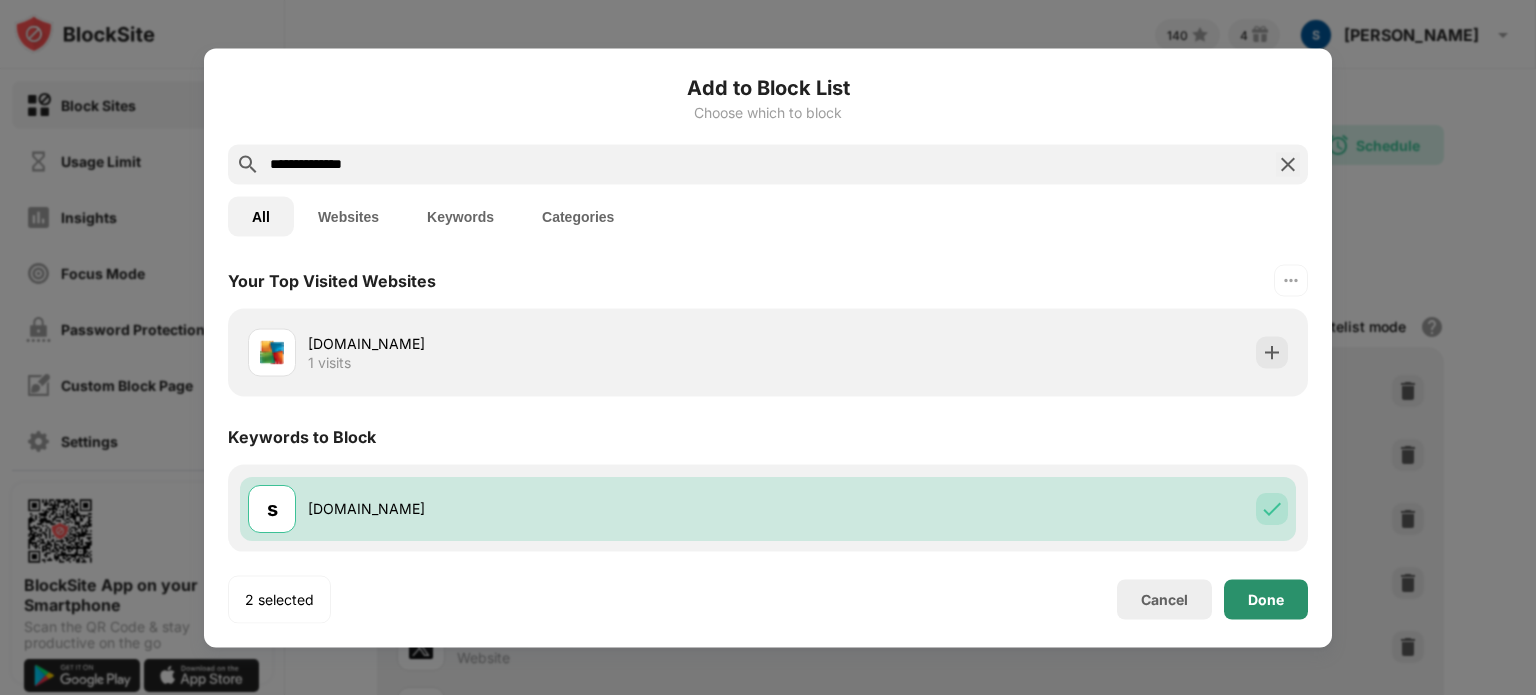 click on "Done" at bounding box center (1266, 599) 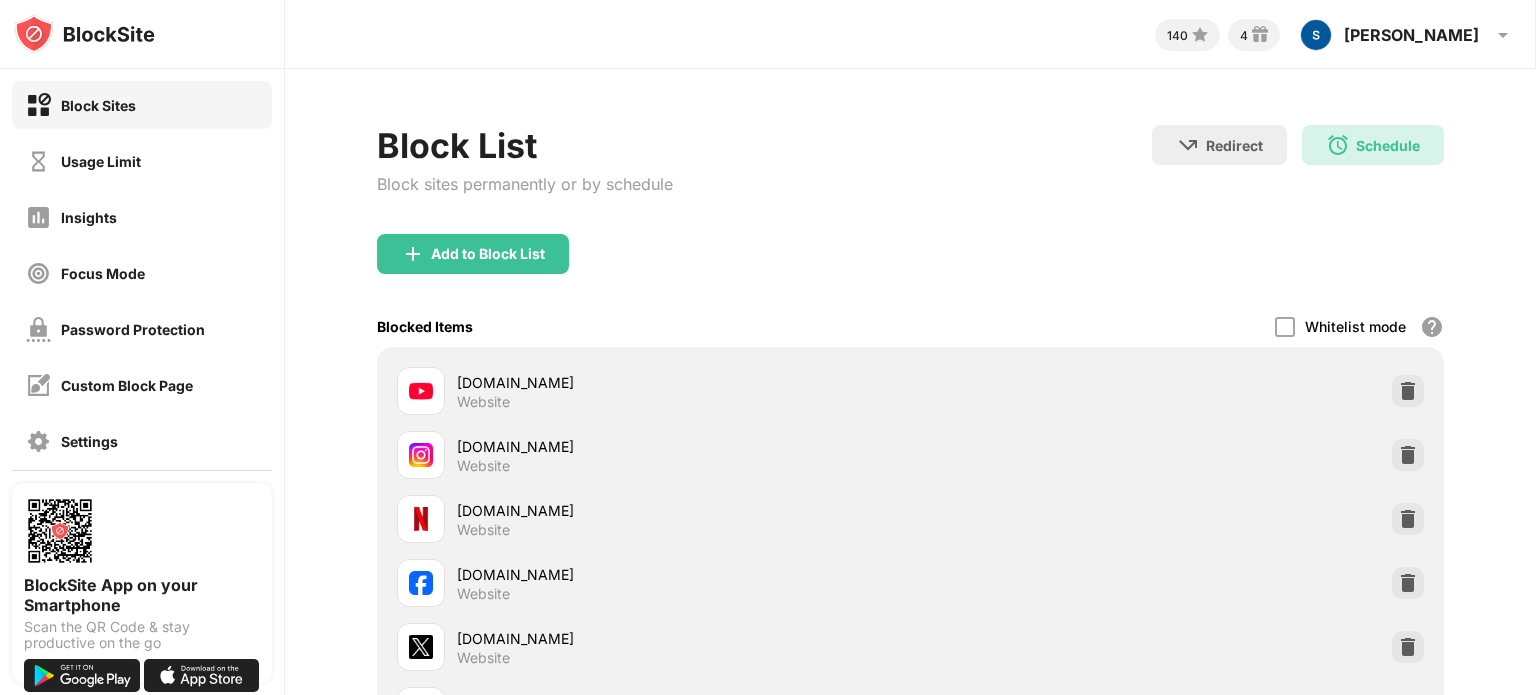 click on "Add to Block List" at bounding box center [488, 254] 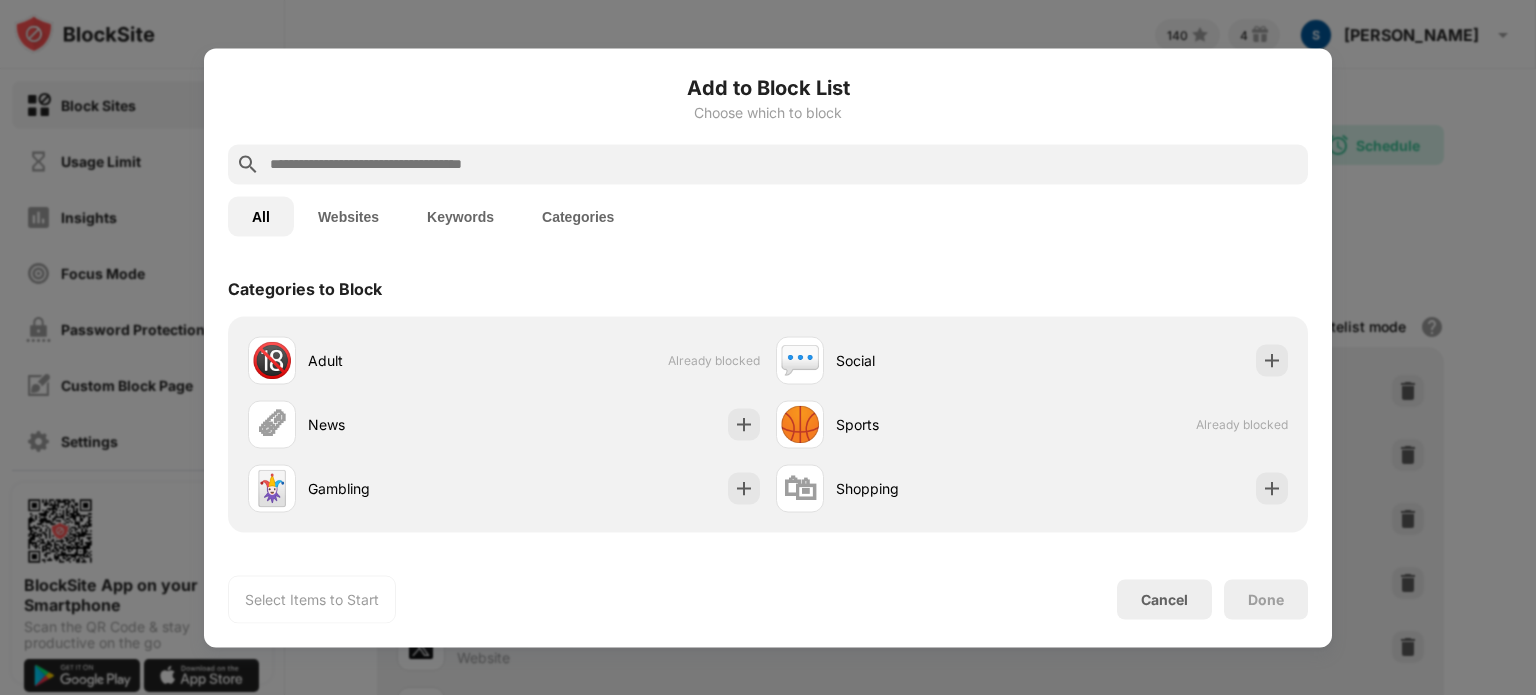 click at bounding box center (784, 164) 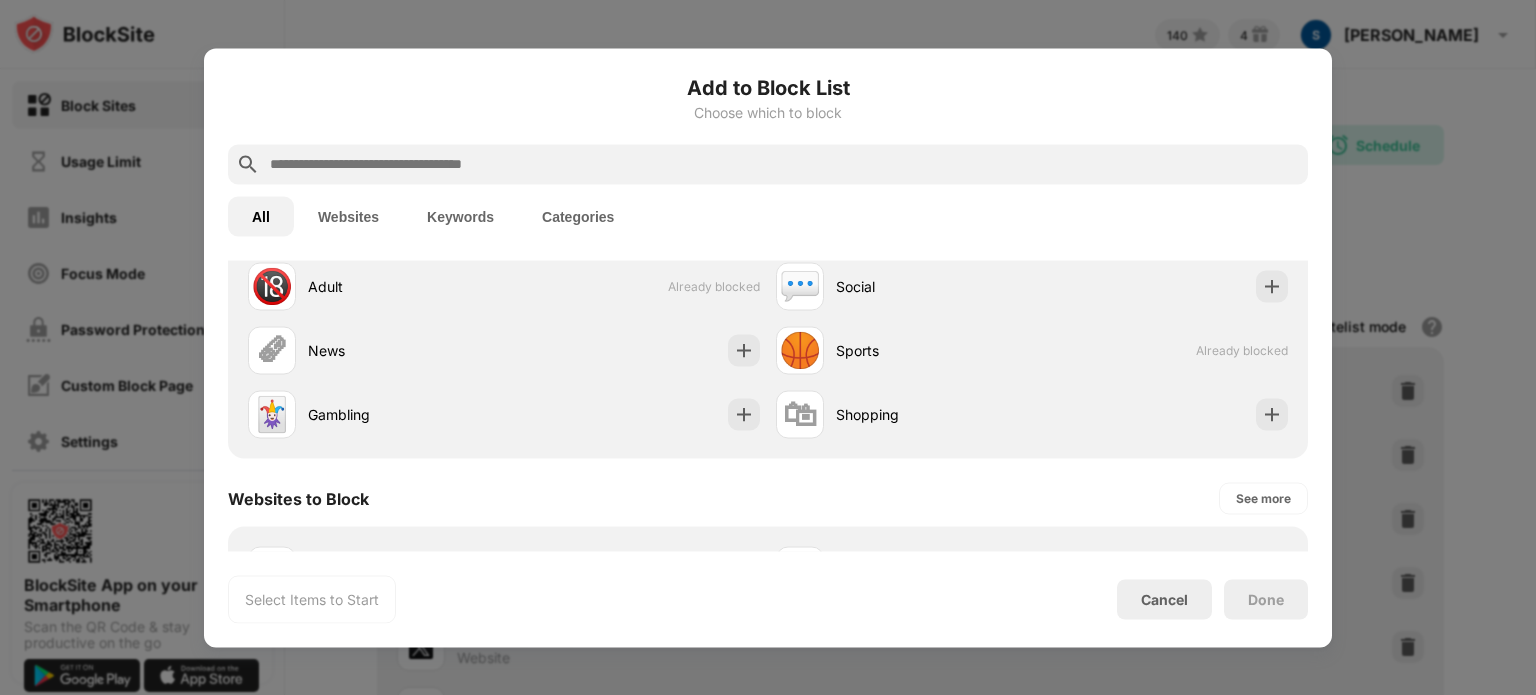 scroll, scrollTop: 0, scrollLeft: 0, axis: both 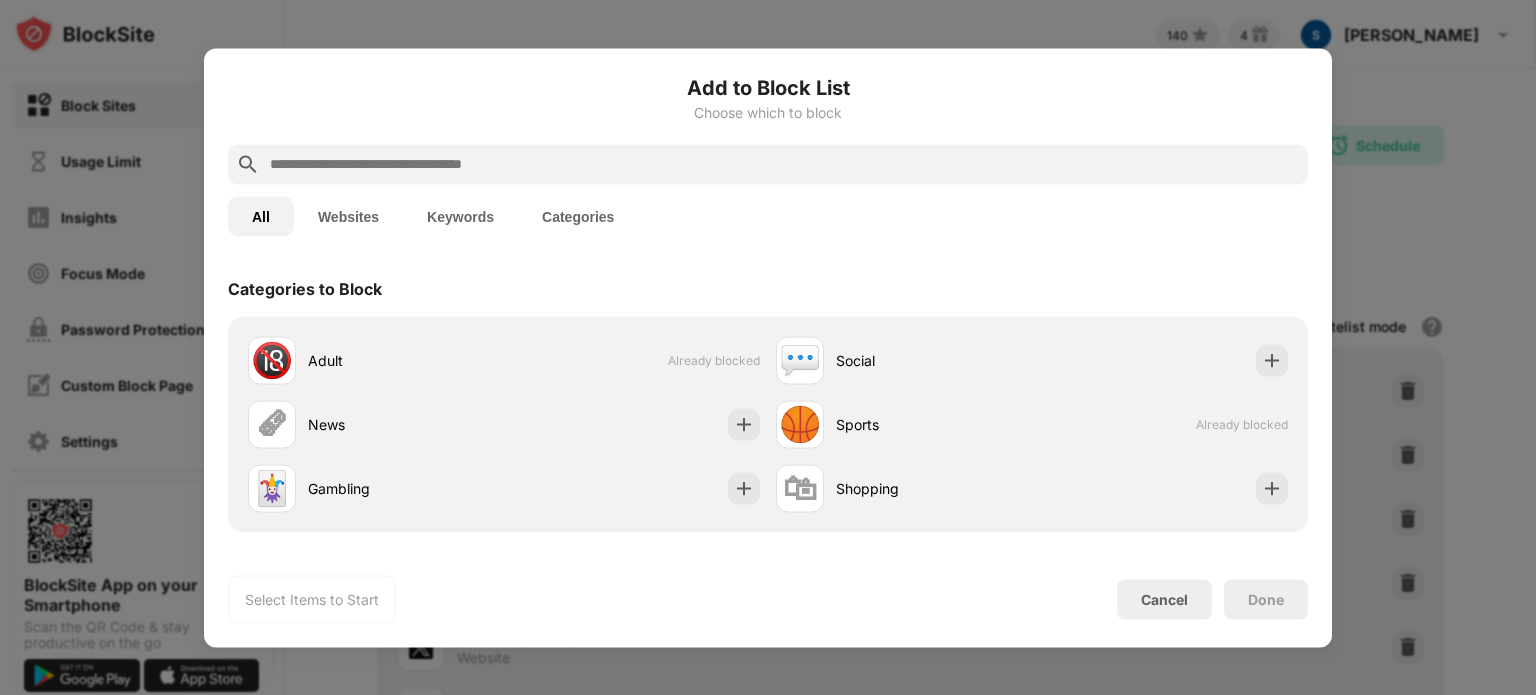 click on "Keywords" at bounding box center [460, 216] 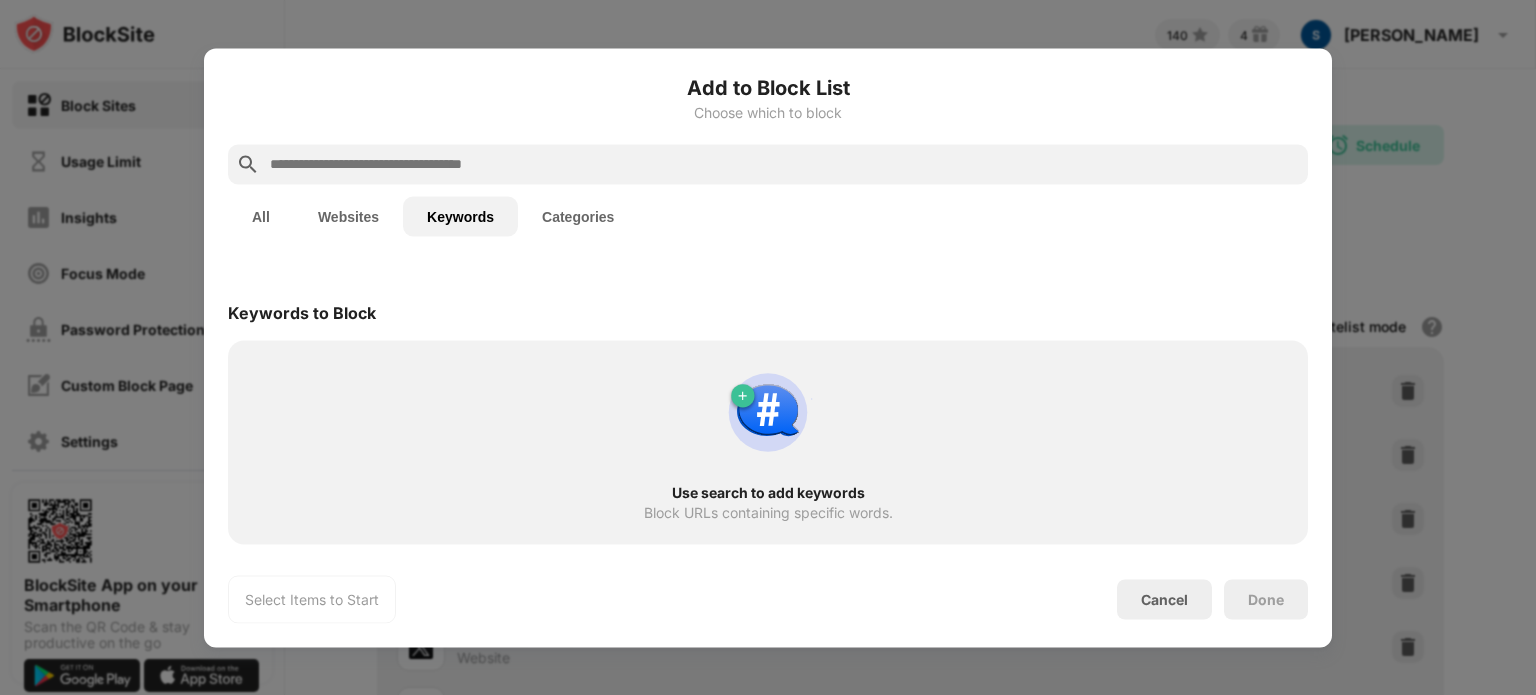 click on "Categories" at bounding box center (578, 216) 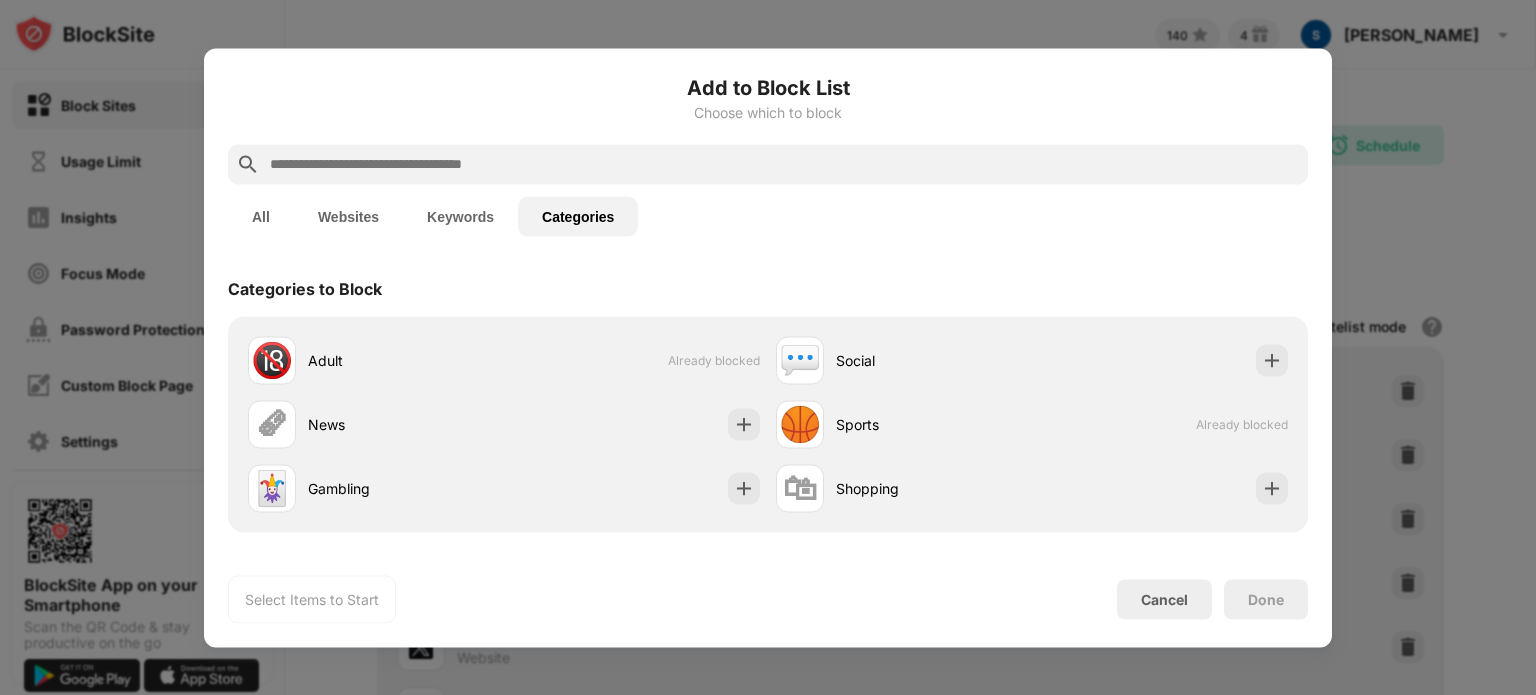 click on "Keywords" at bounding box center [460, 216] 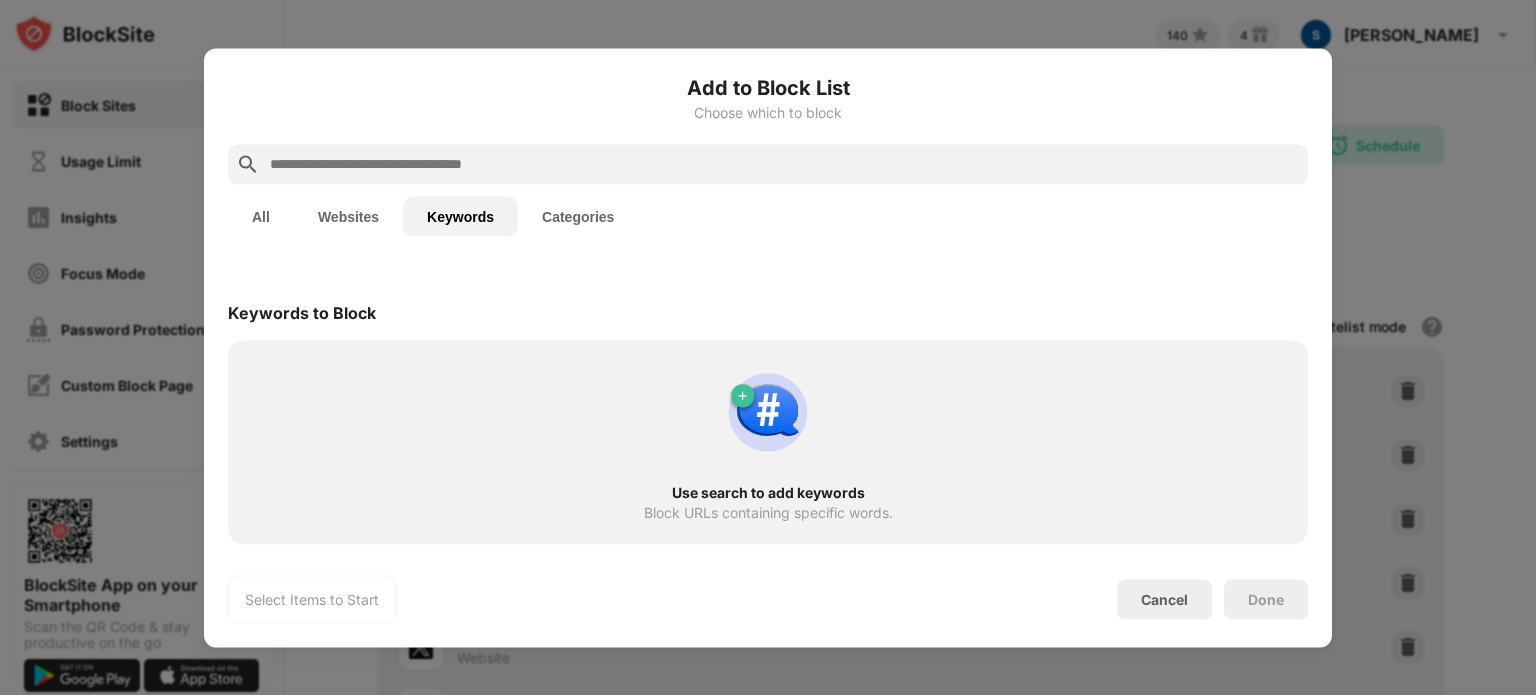 click on "Add to Block List Choose which to block" at bounding box center (768, 108) 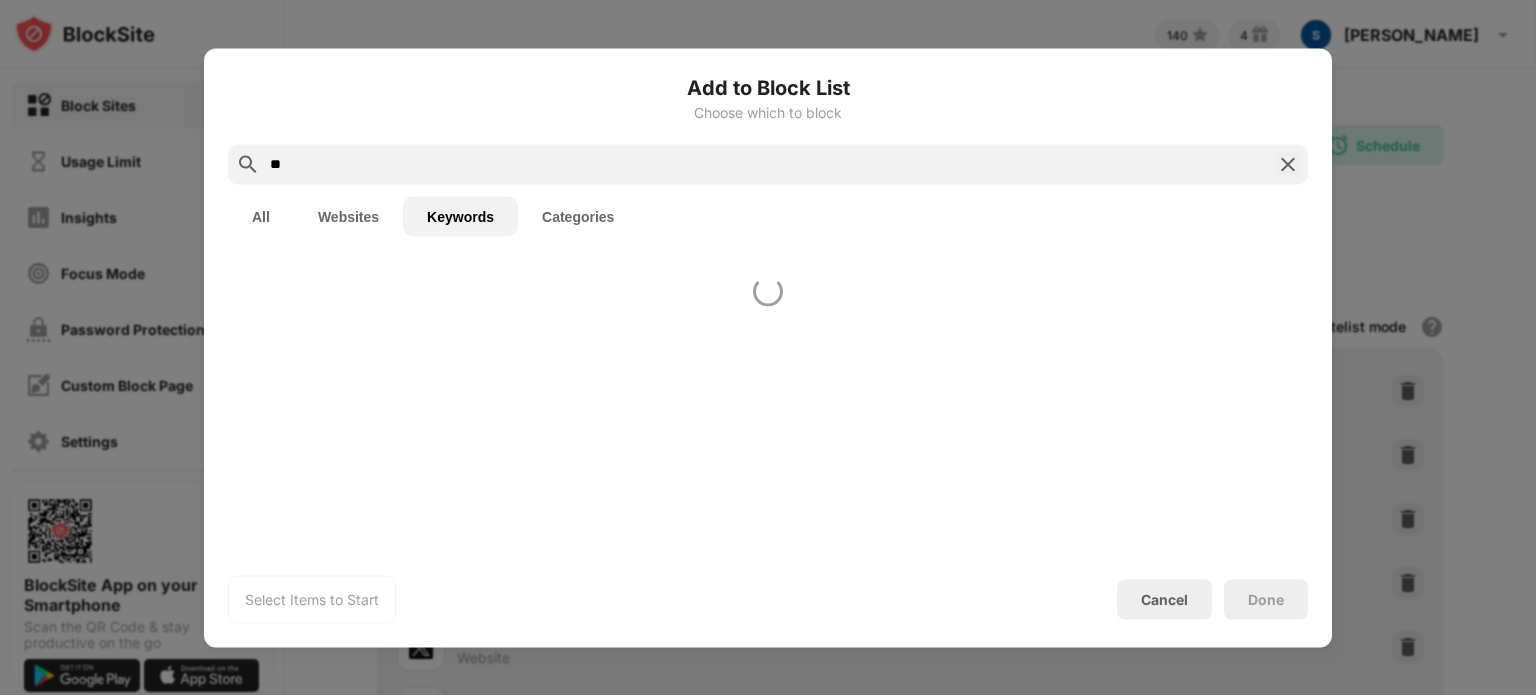 type on "*" 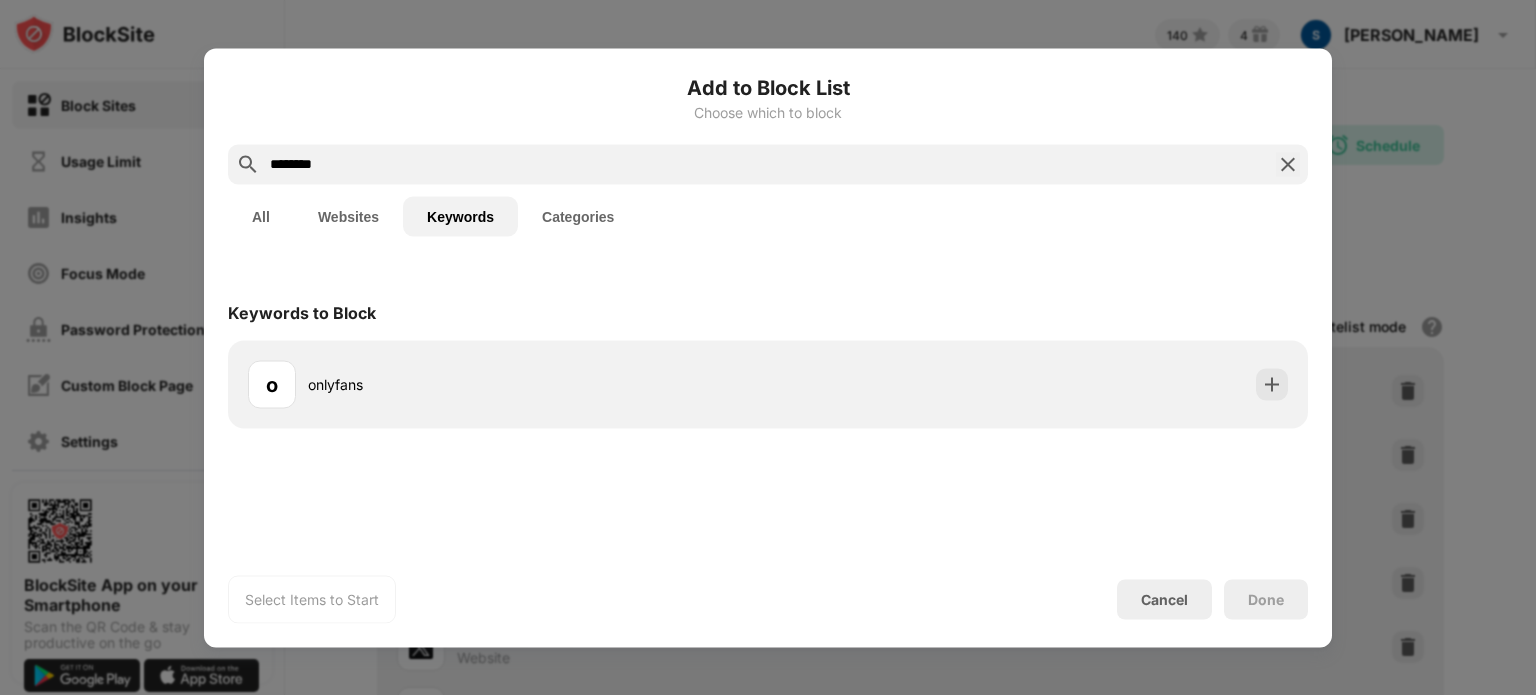 type on "********" 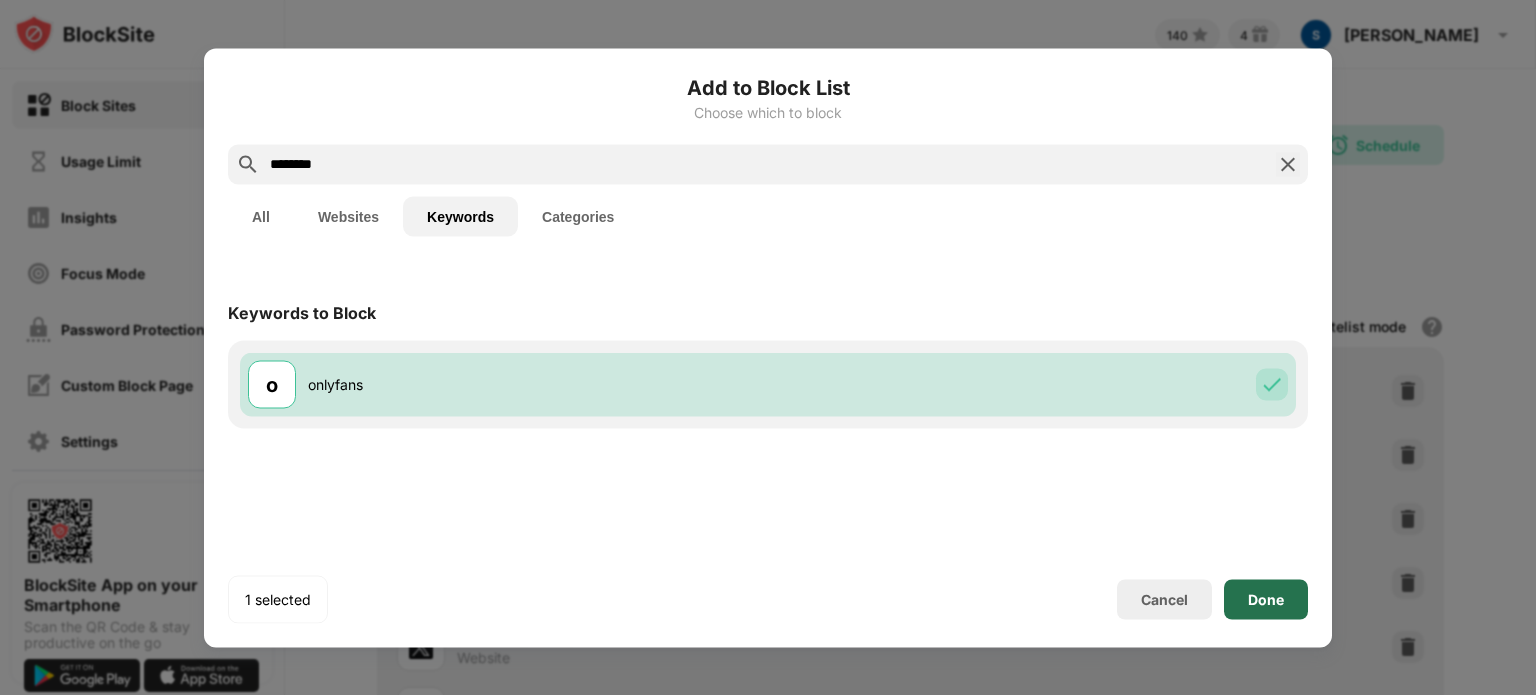 click on "Done" at bounding box center [1266, 599] 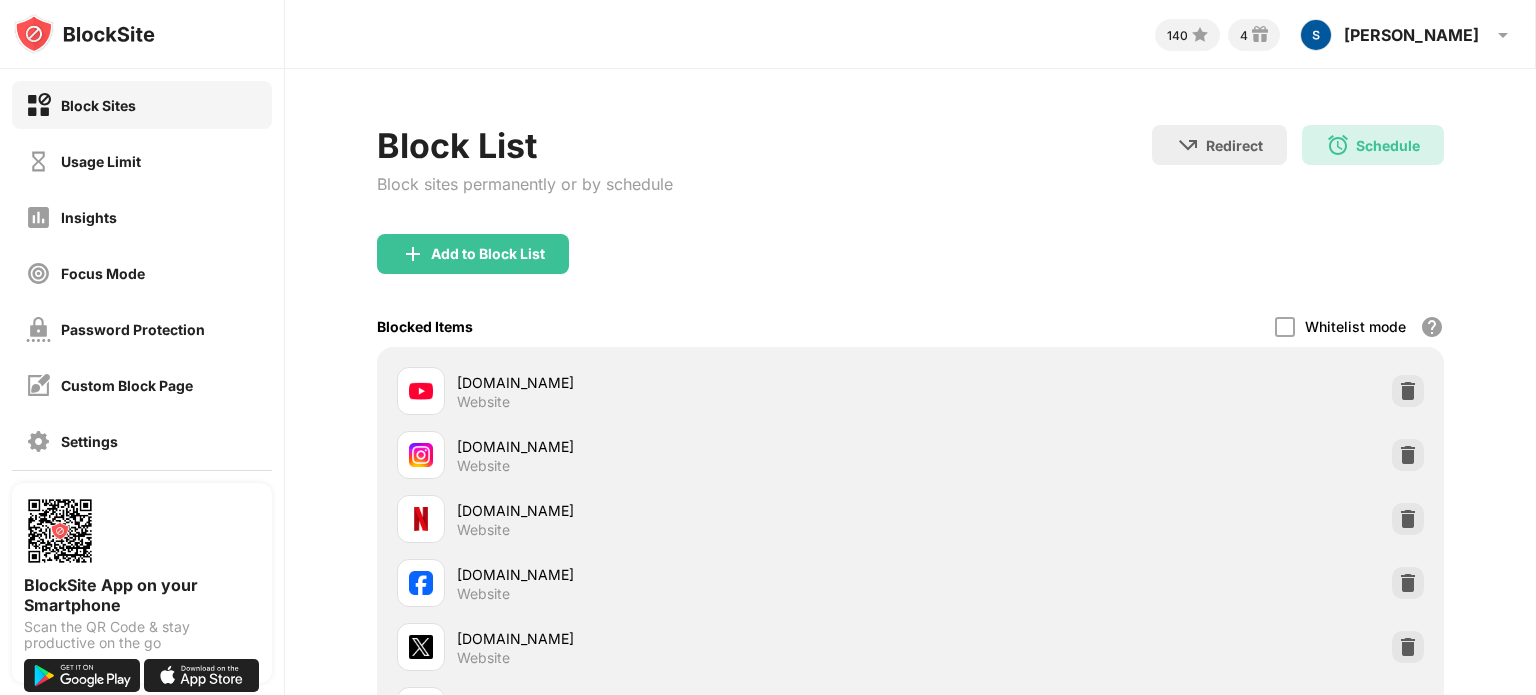 click on "Block List Block sites permanently or by schedule" at bounding box center (525, 179) 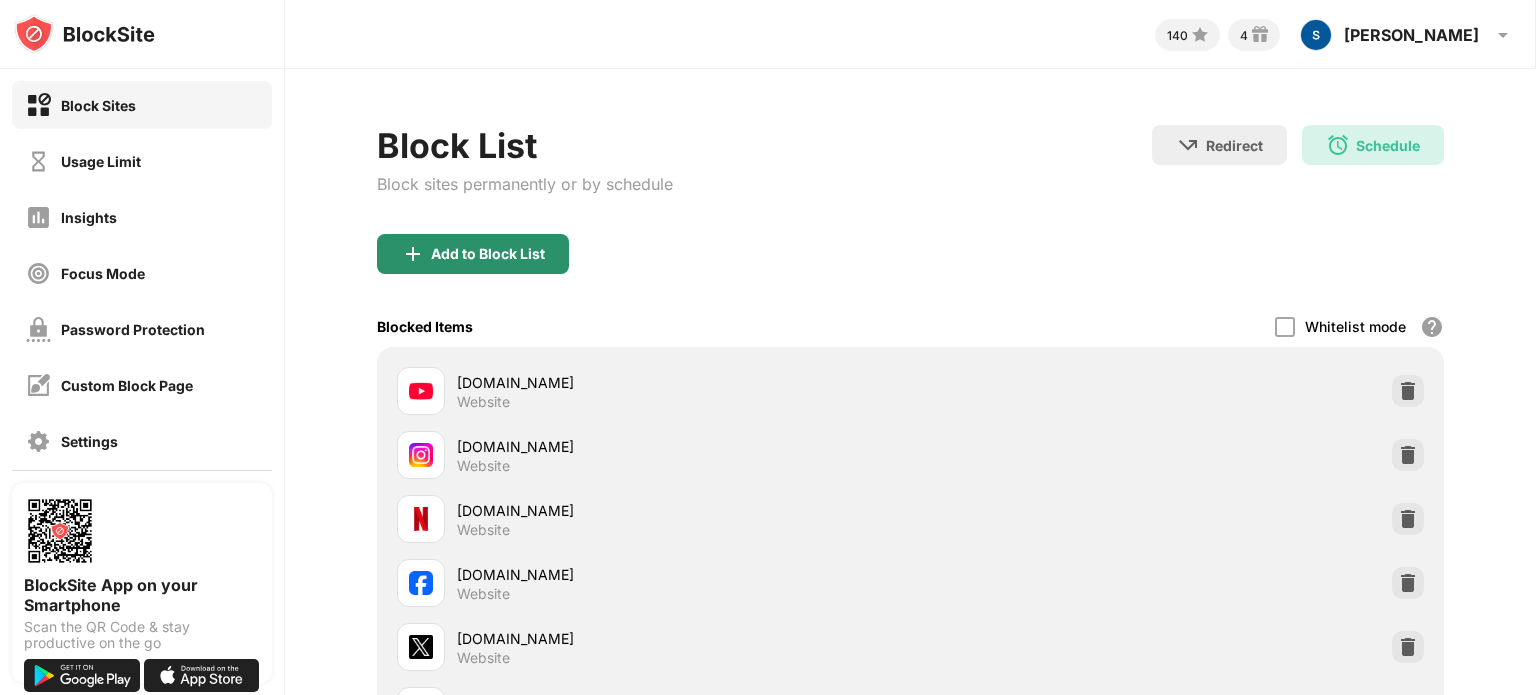 click on "Add to Block List" at bounding box center [488, 254] 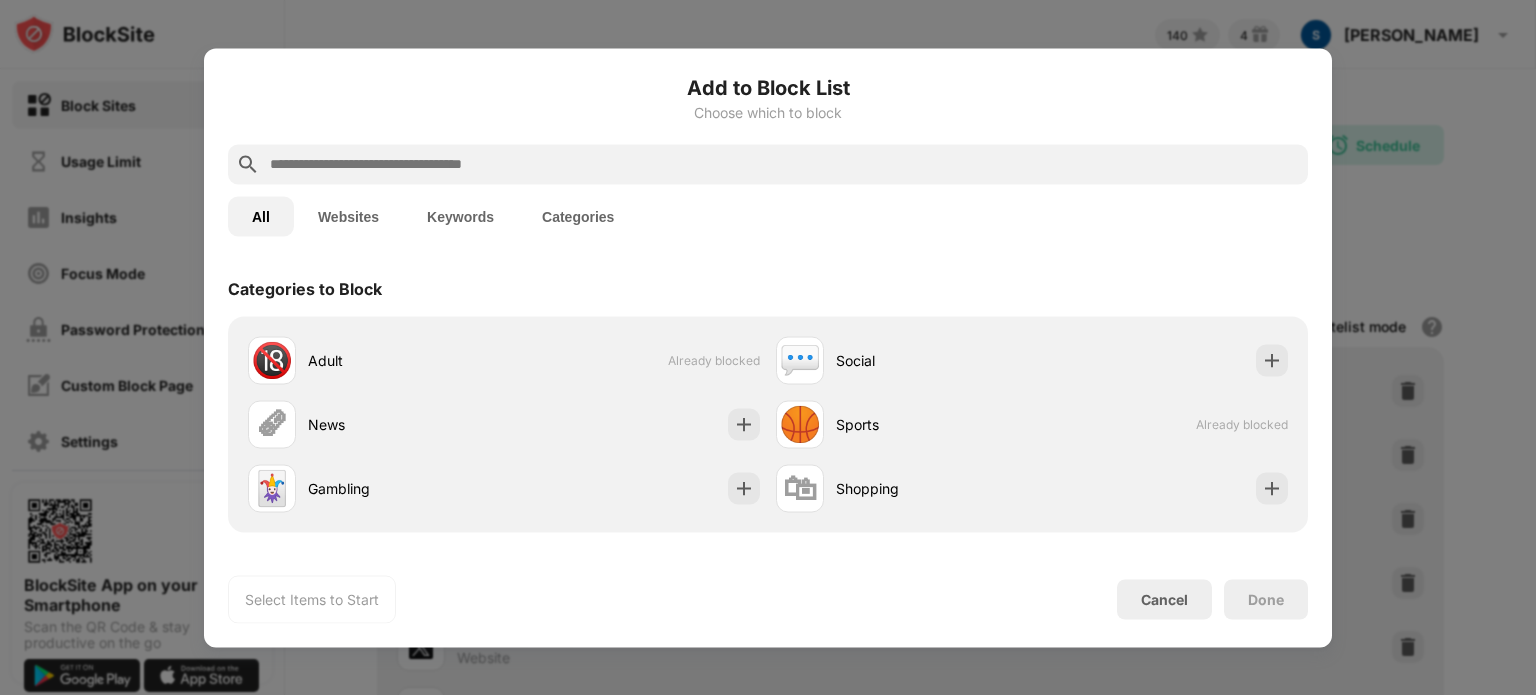 click at bounding box center [784, 164] 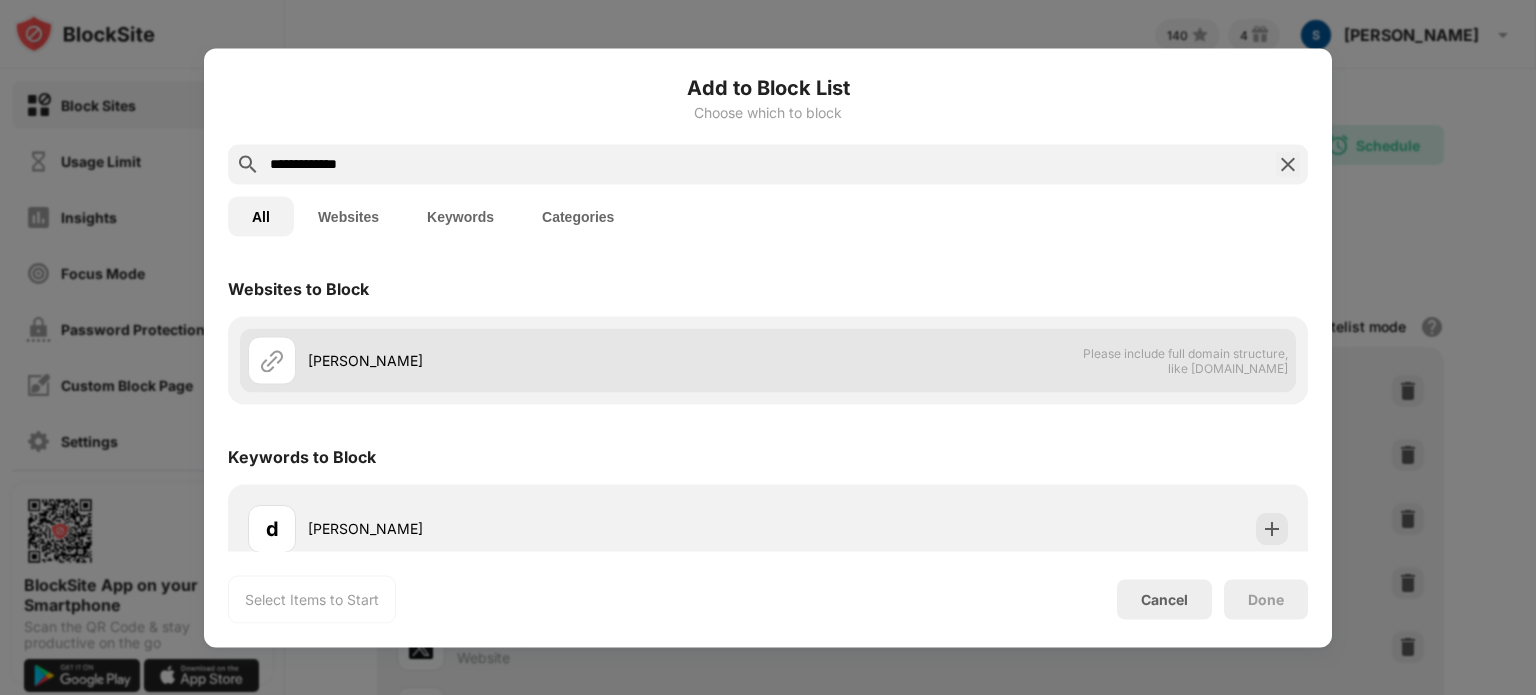 scroll, scrollTop: 20, scrollLeft: 0, axis: vertical 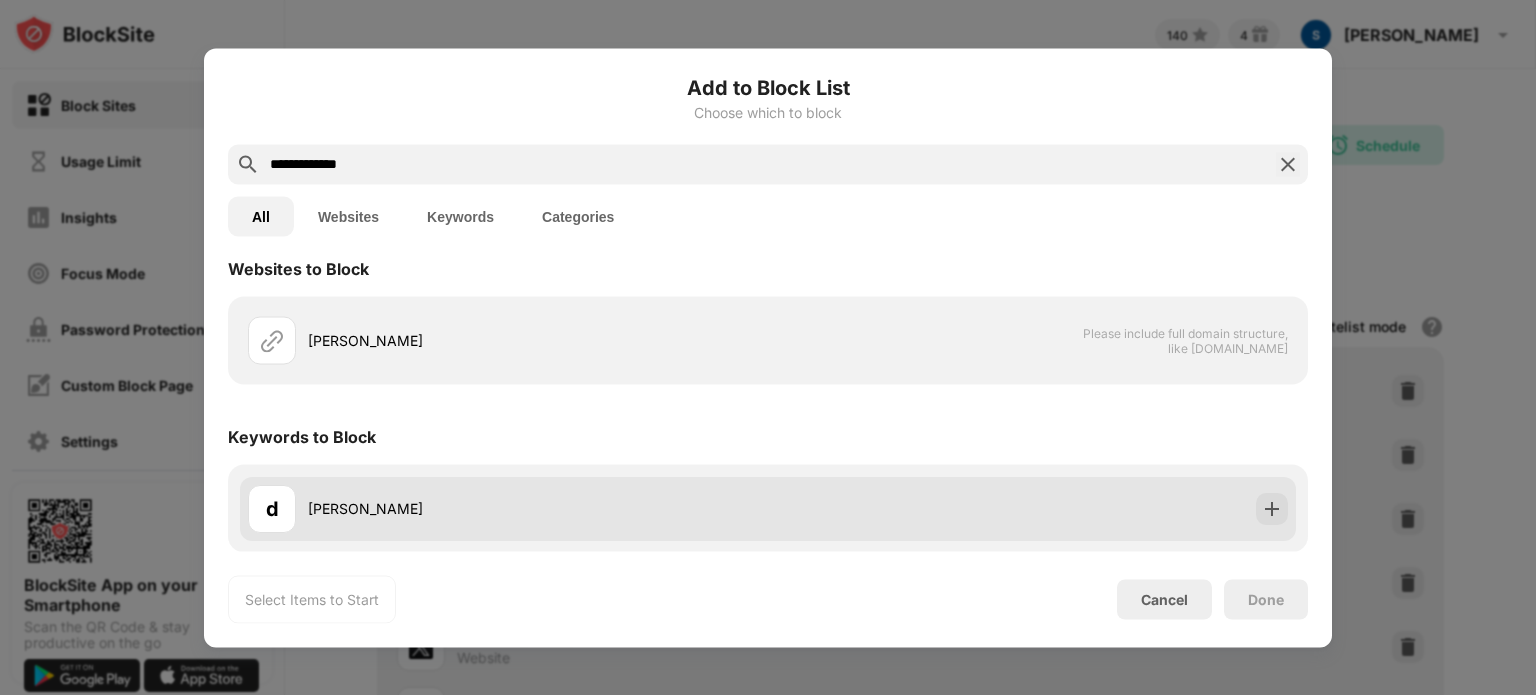 type on "**********" 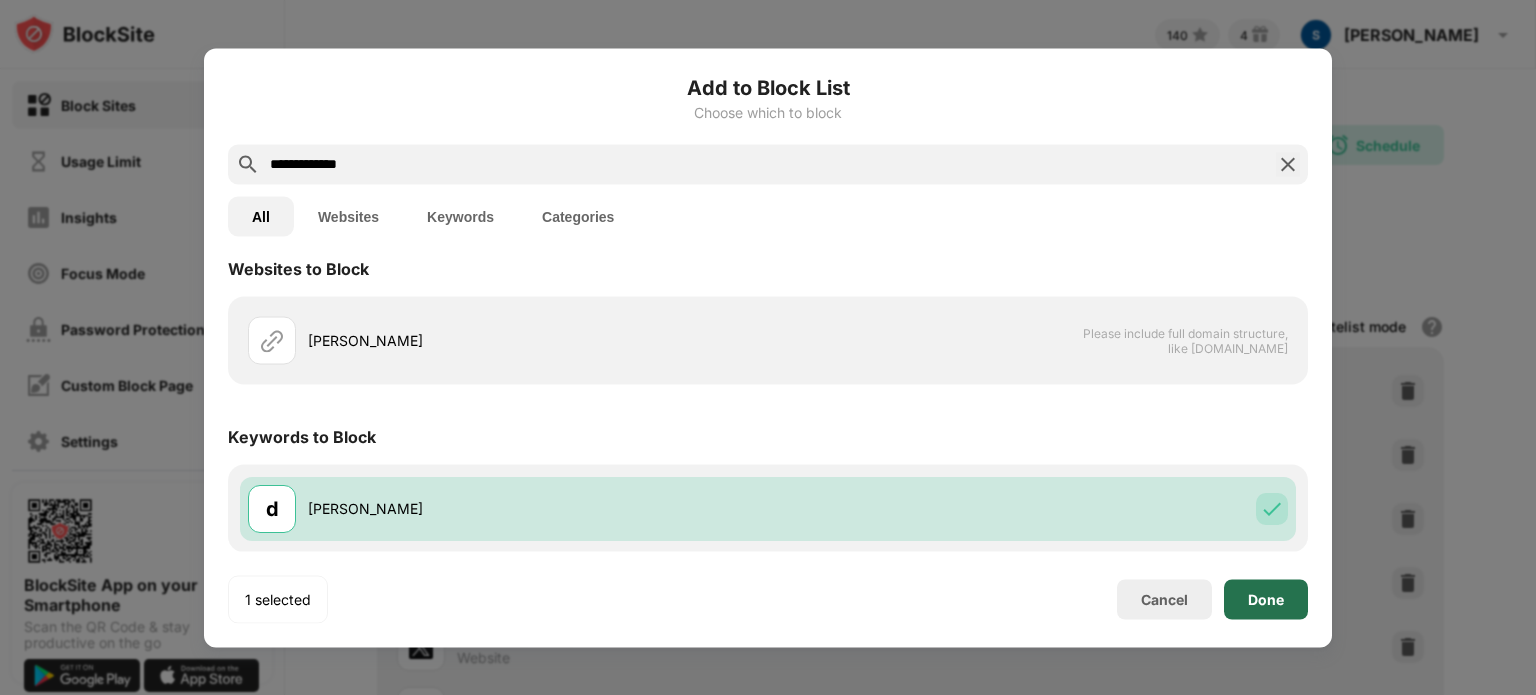 click on "Done" at bounding box center (1266, 599) 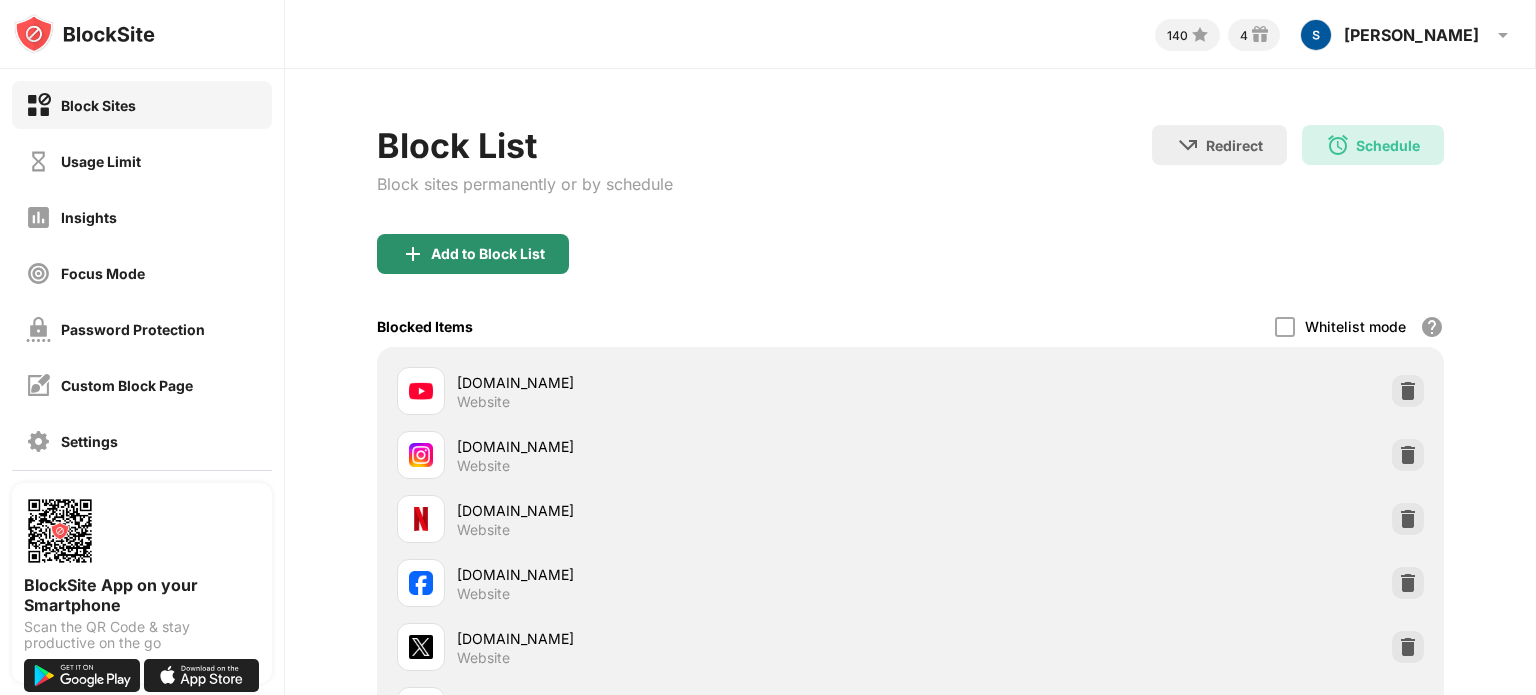 click on "Add to Block List" at bounding box center [488, 254] 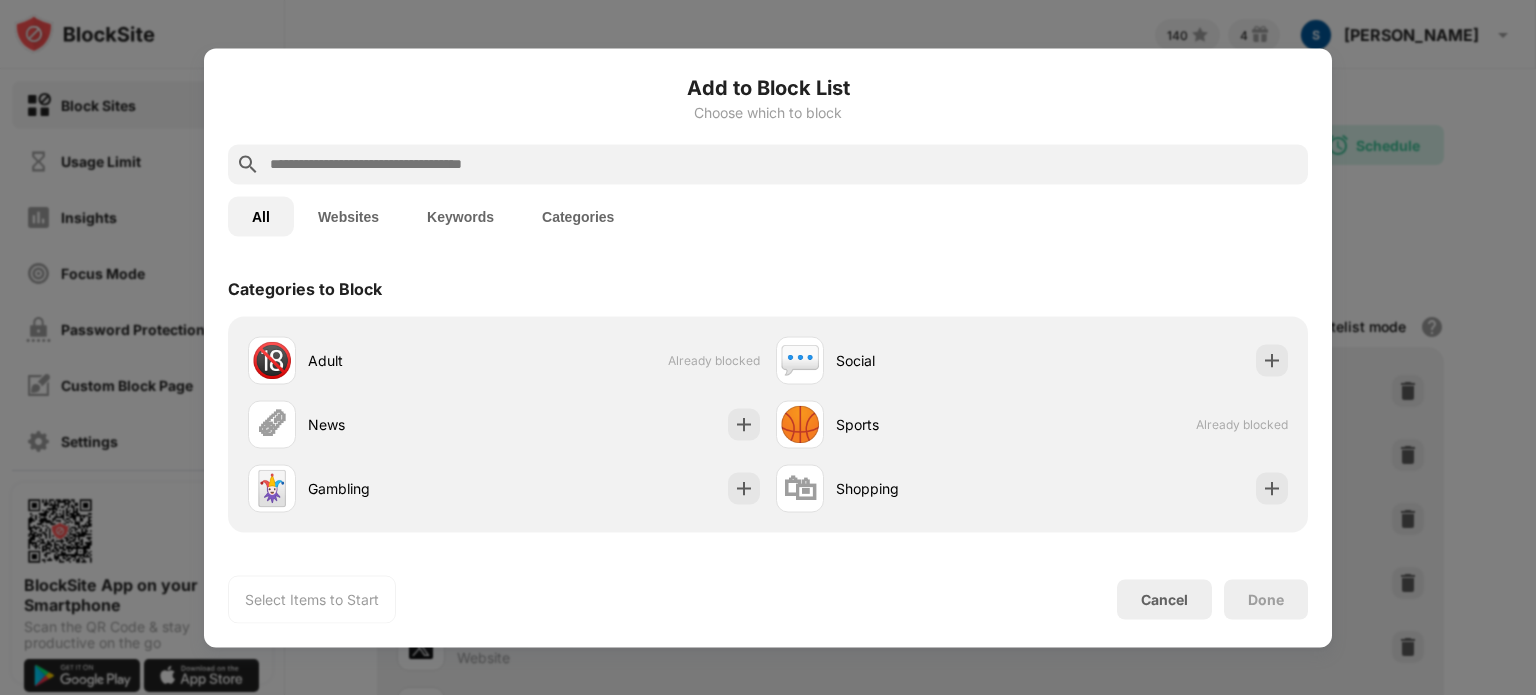 click at bounding box center [784, 164] 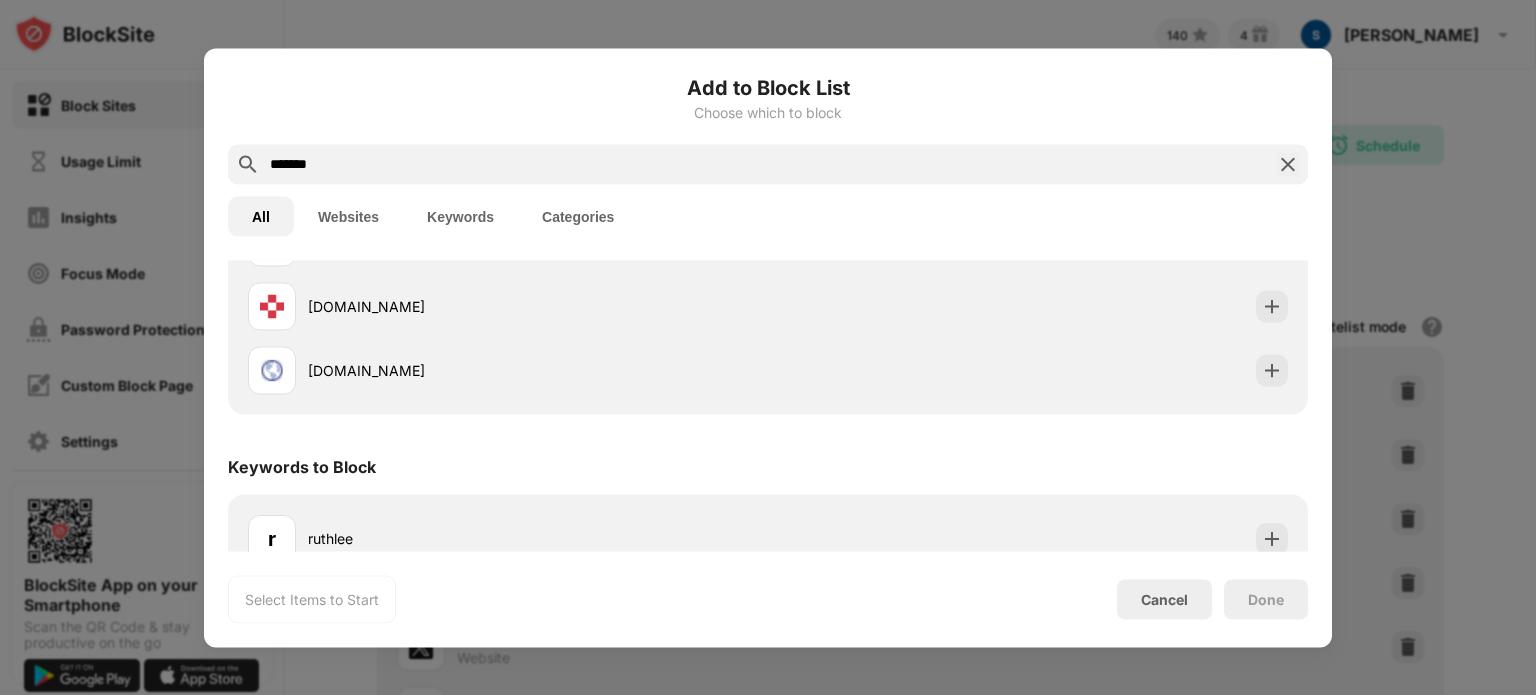 scroll, scrollTop: 276, scrollLeft: 0, axis: vertical 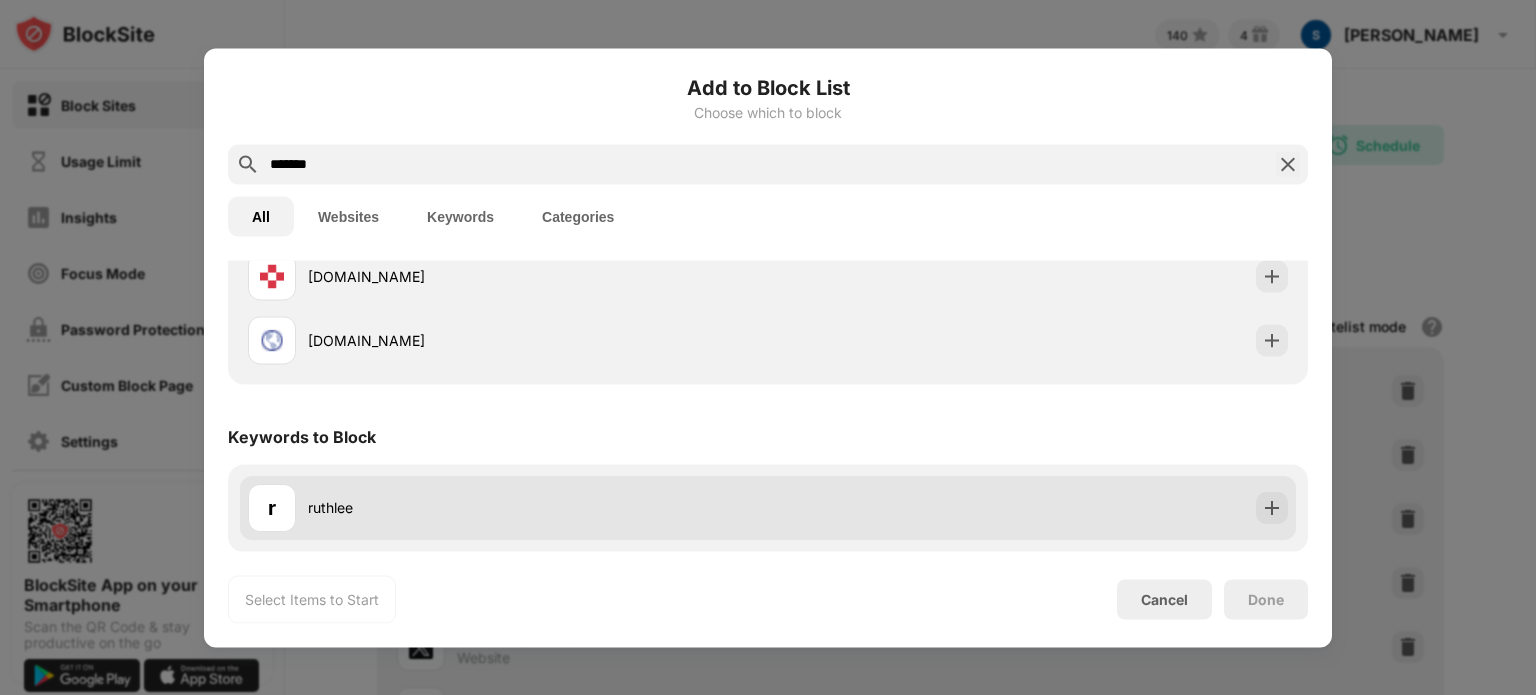 type on "*******" 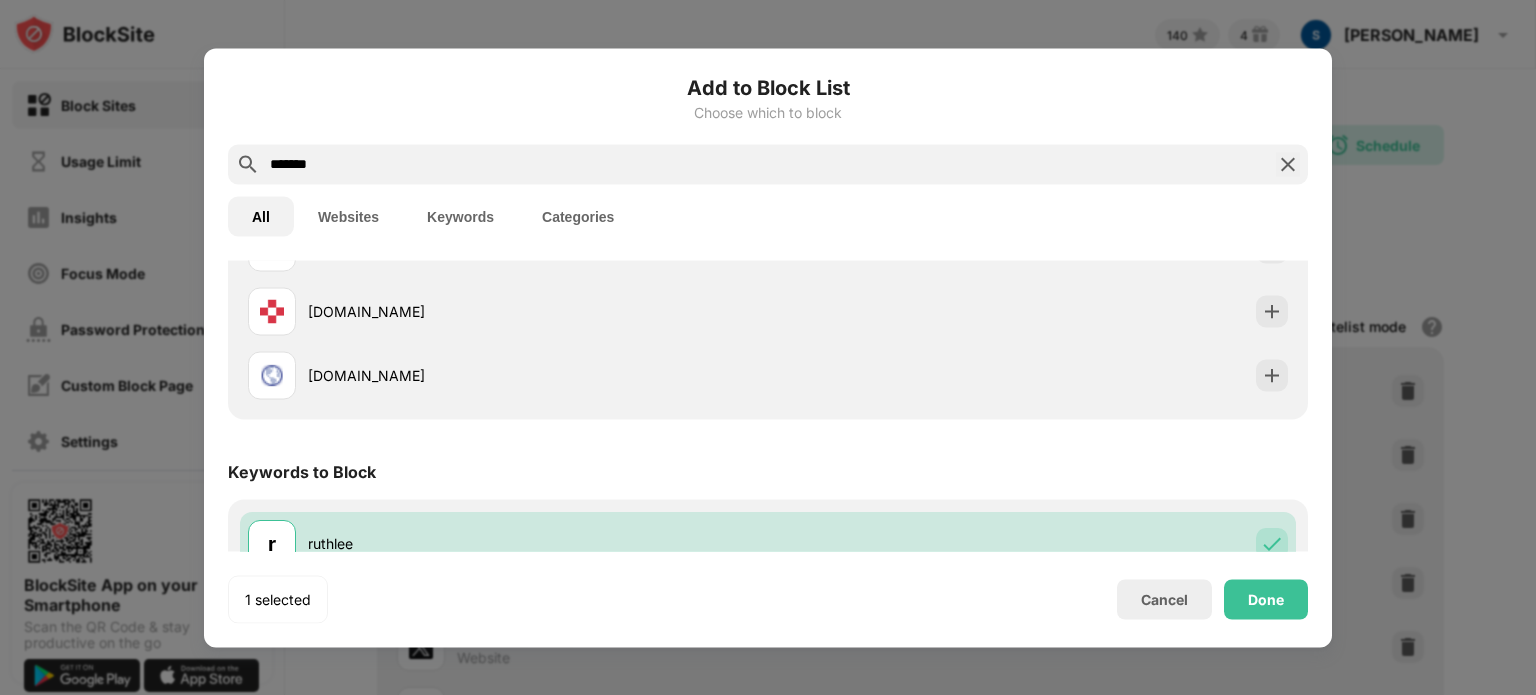 scroll, scrollTop: 276, scrollLeft: 0, axis: vertical 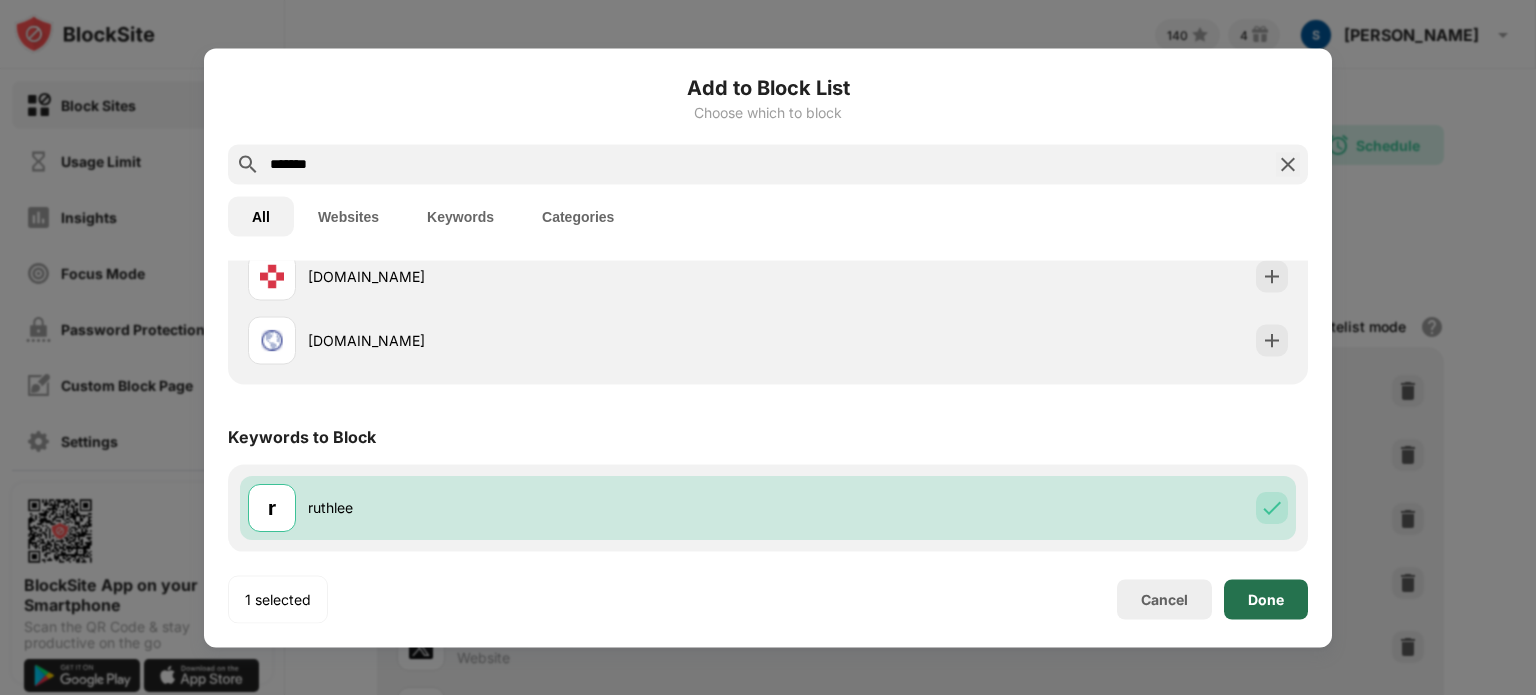 click on "Done" at bounding box center (1266, 599) 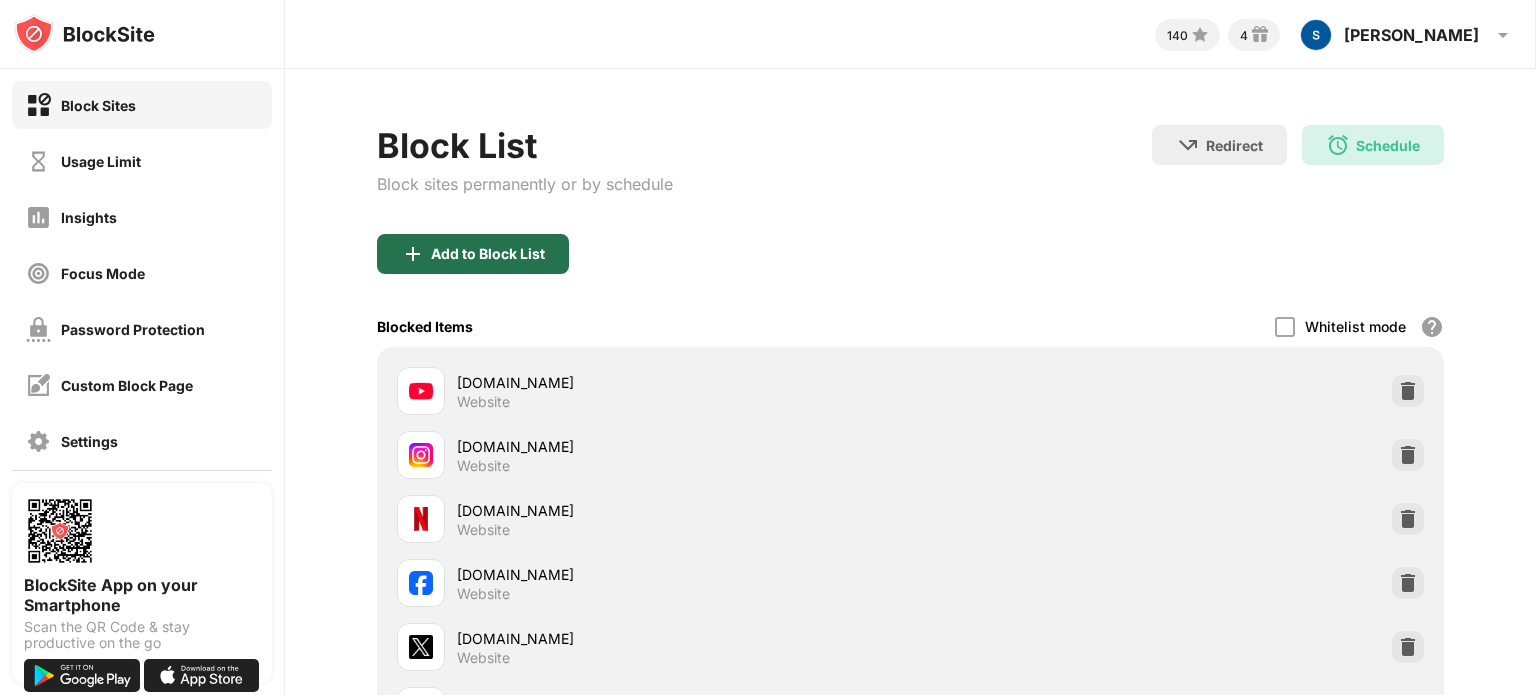click on "Add to Block List" at bounding box center [488, 254] 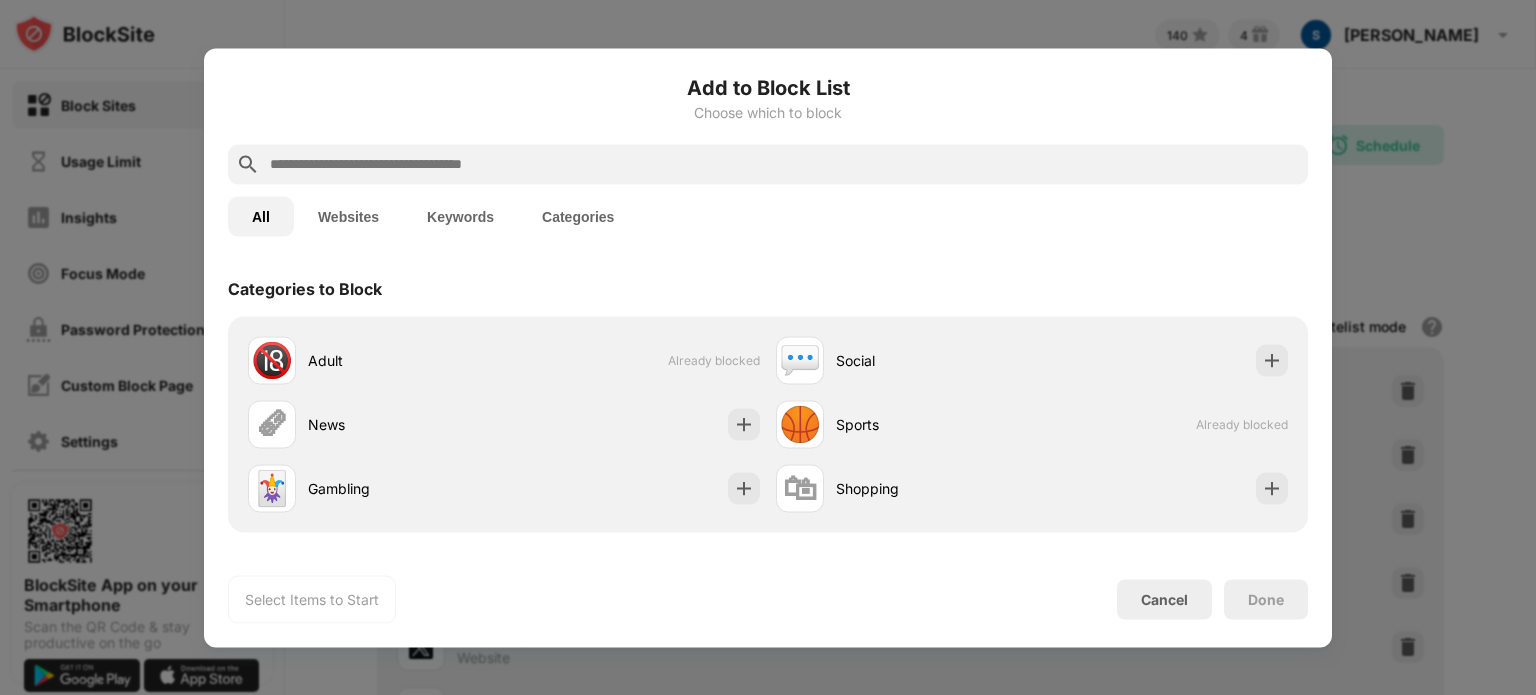click at bounding box center [784, 164] 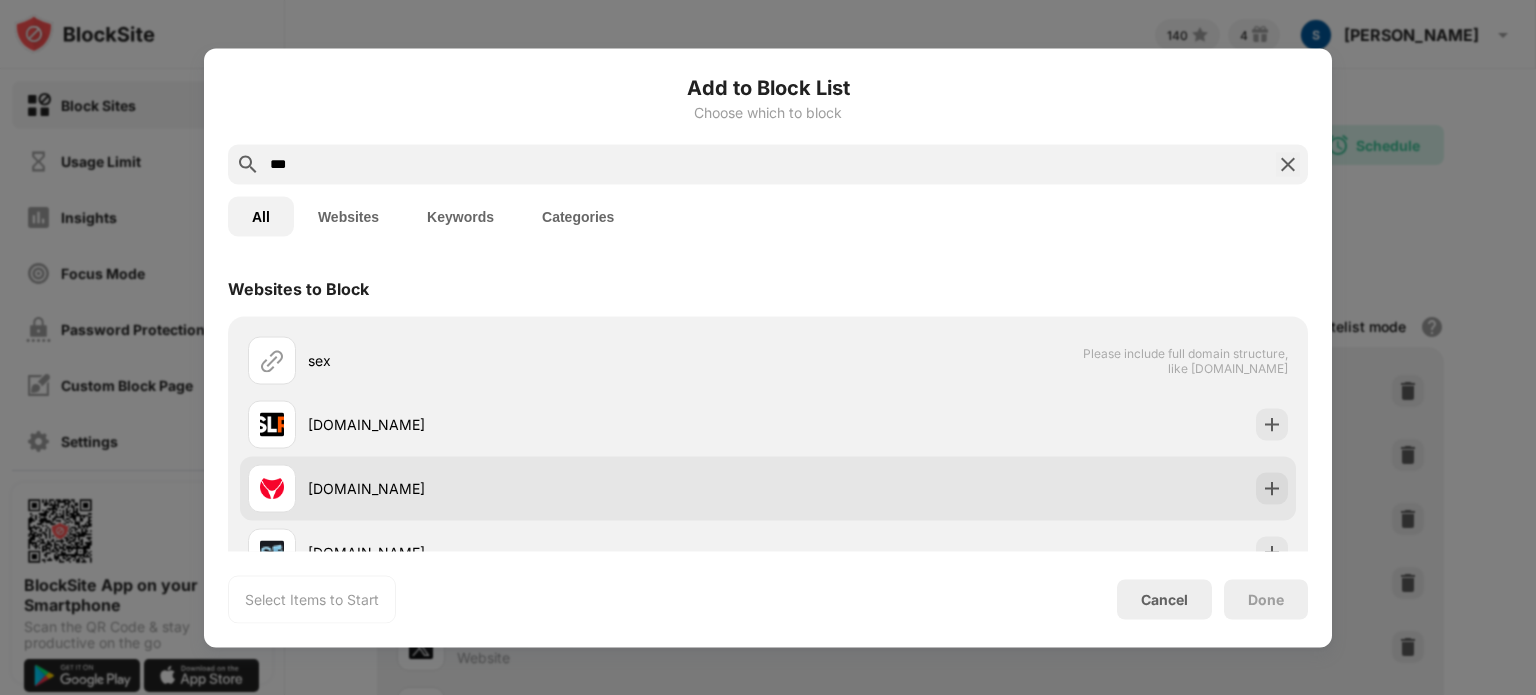 scroll, scrollTop: 340, scrollLeft: 0, axis: vertical 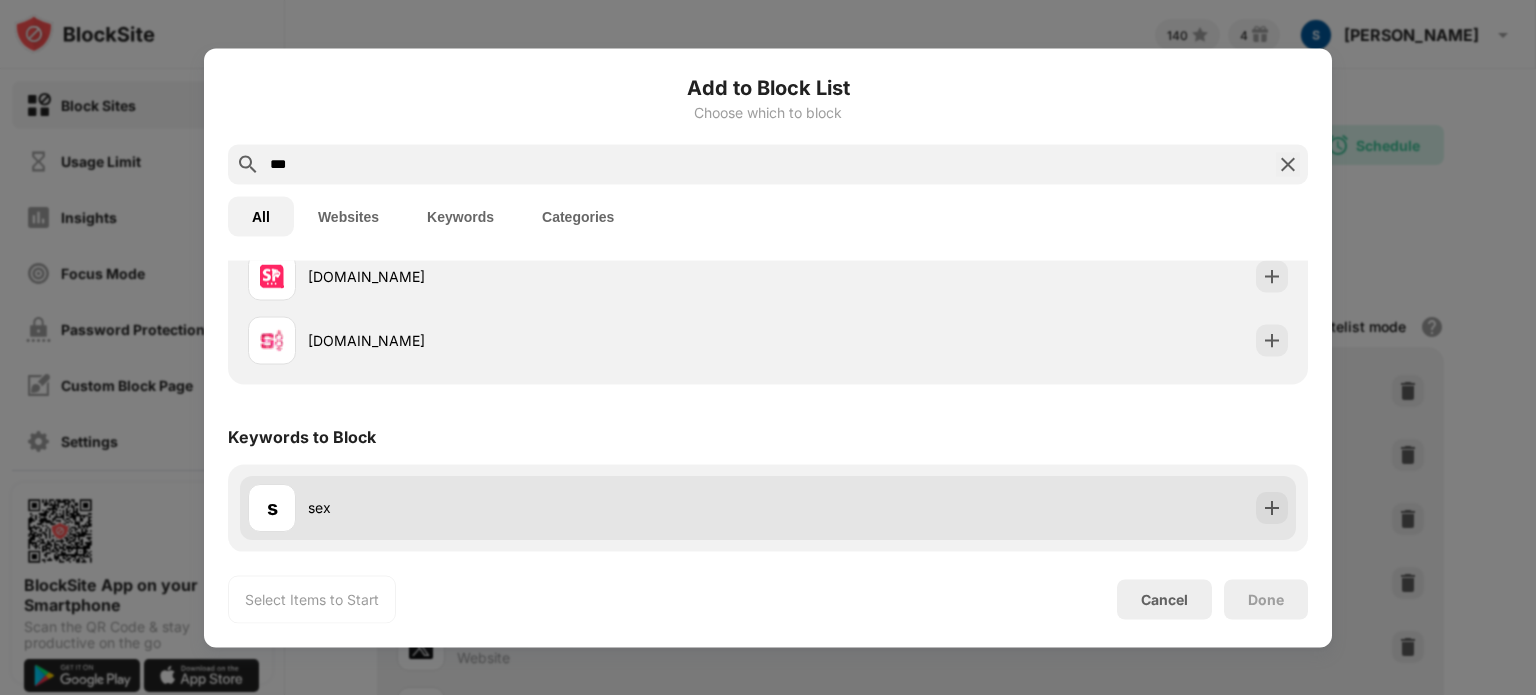 type on "***" 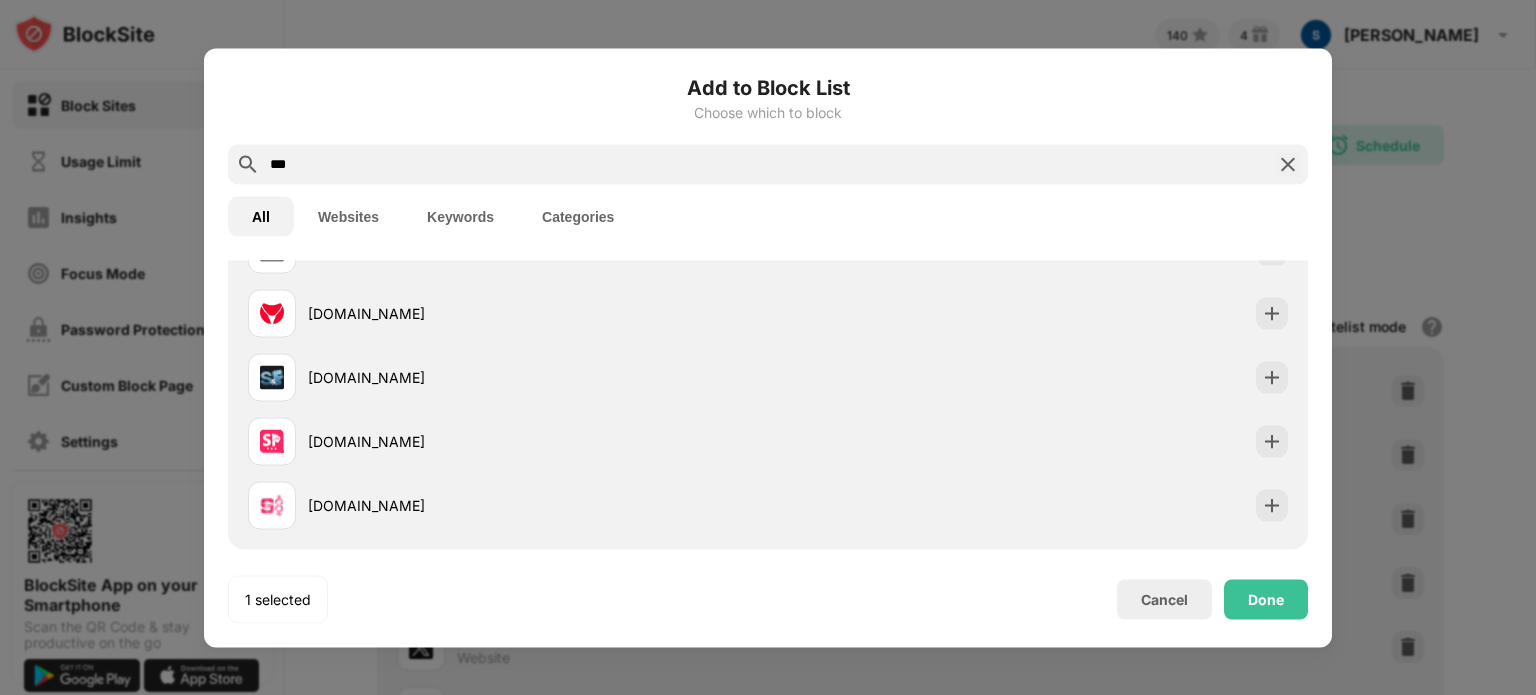 scroll, scrollTop: 0, scrollLeft: 0, axis: both 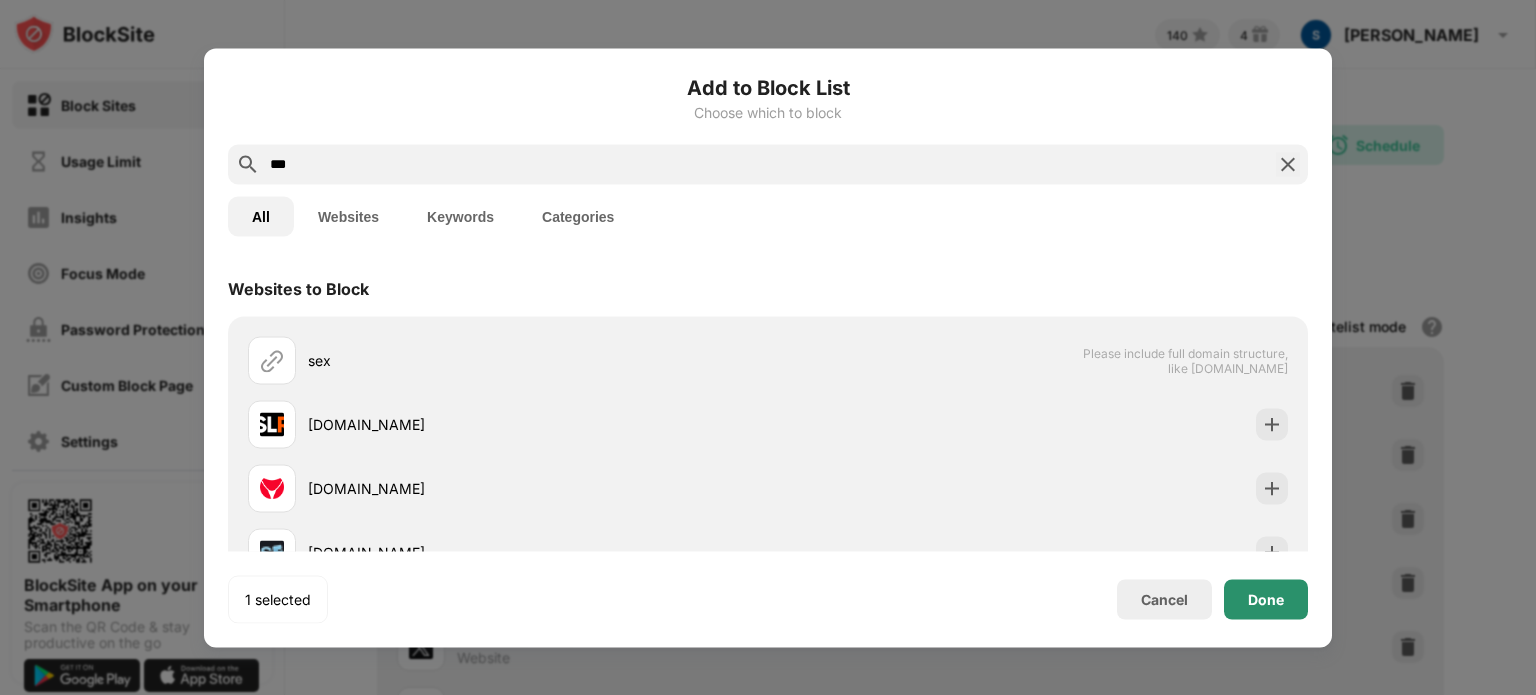 click on "Done" at bounding box center (1266, 599) 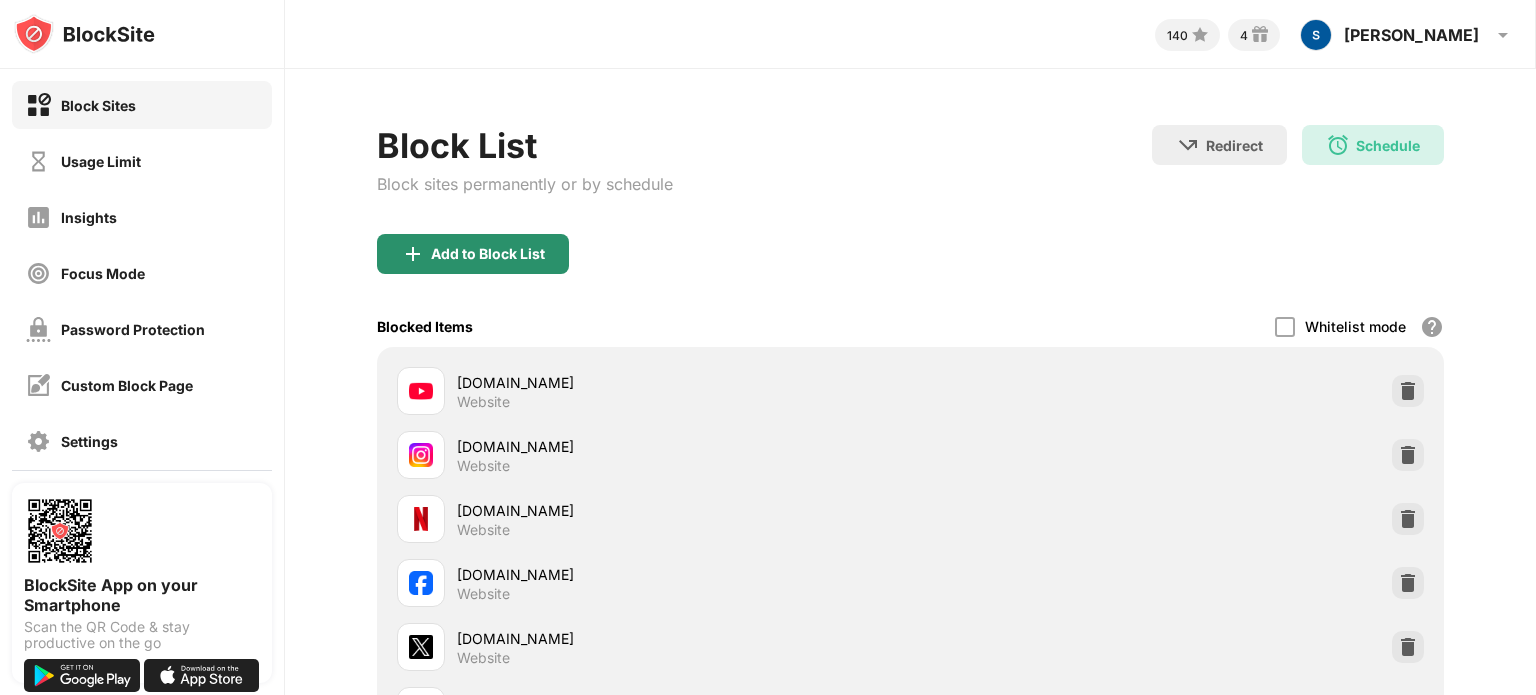 click on "Add to Block List" at bounding box center (473, 254) 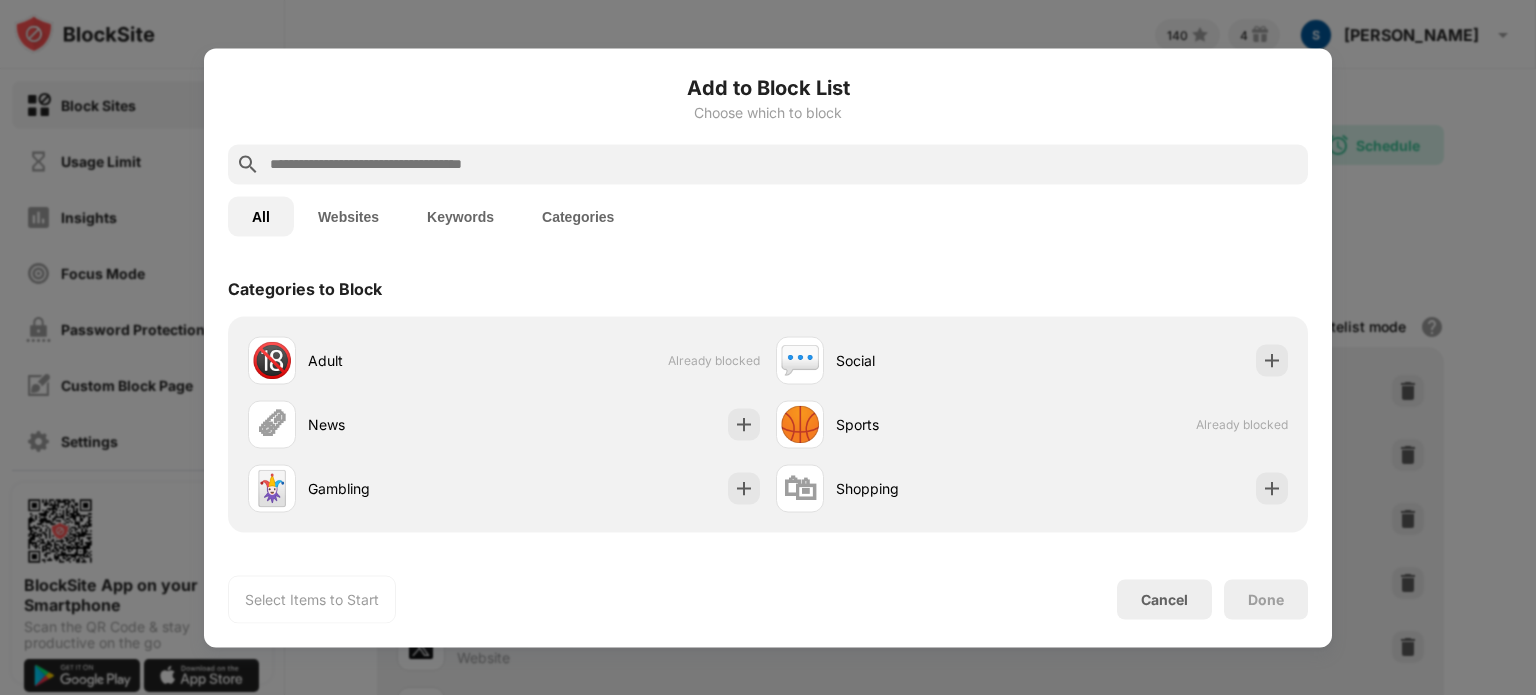 click at bounding box center (784, 164) 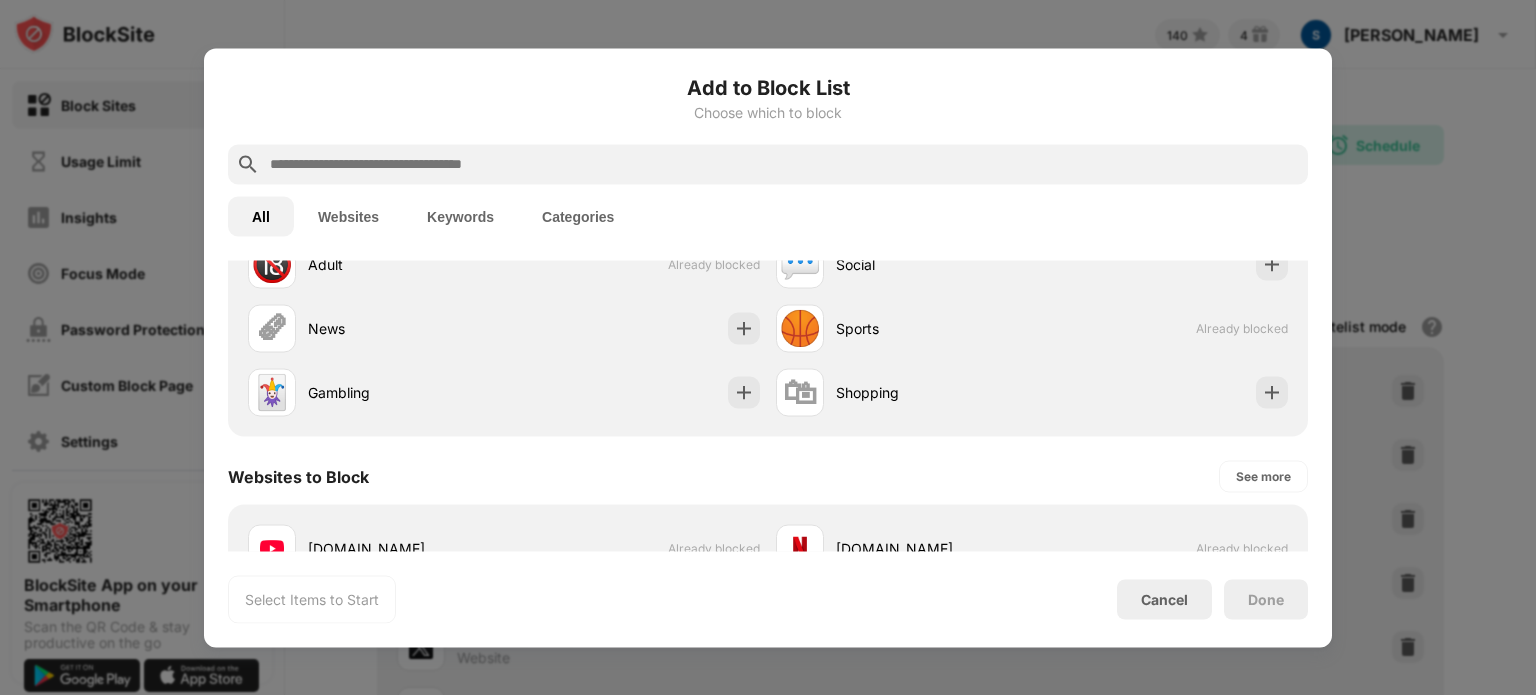scroll, scrollTop: 100, scrollLeft: 0, axis: vertical 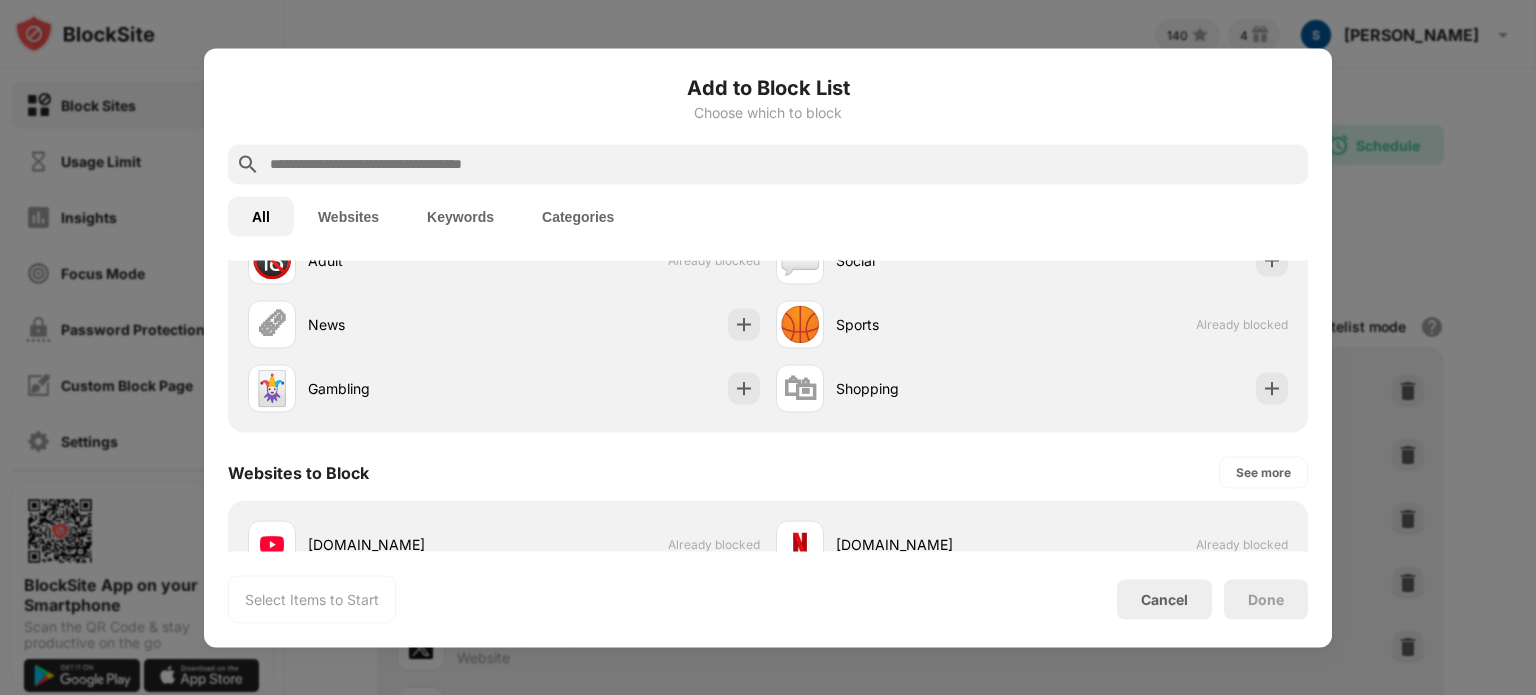 click at bounding box center [768, 347] 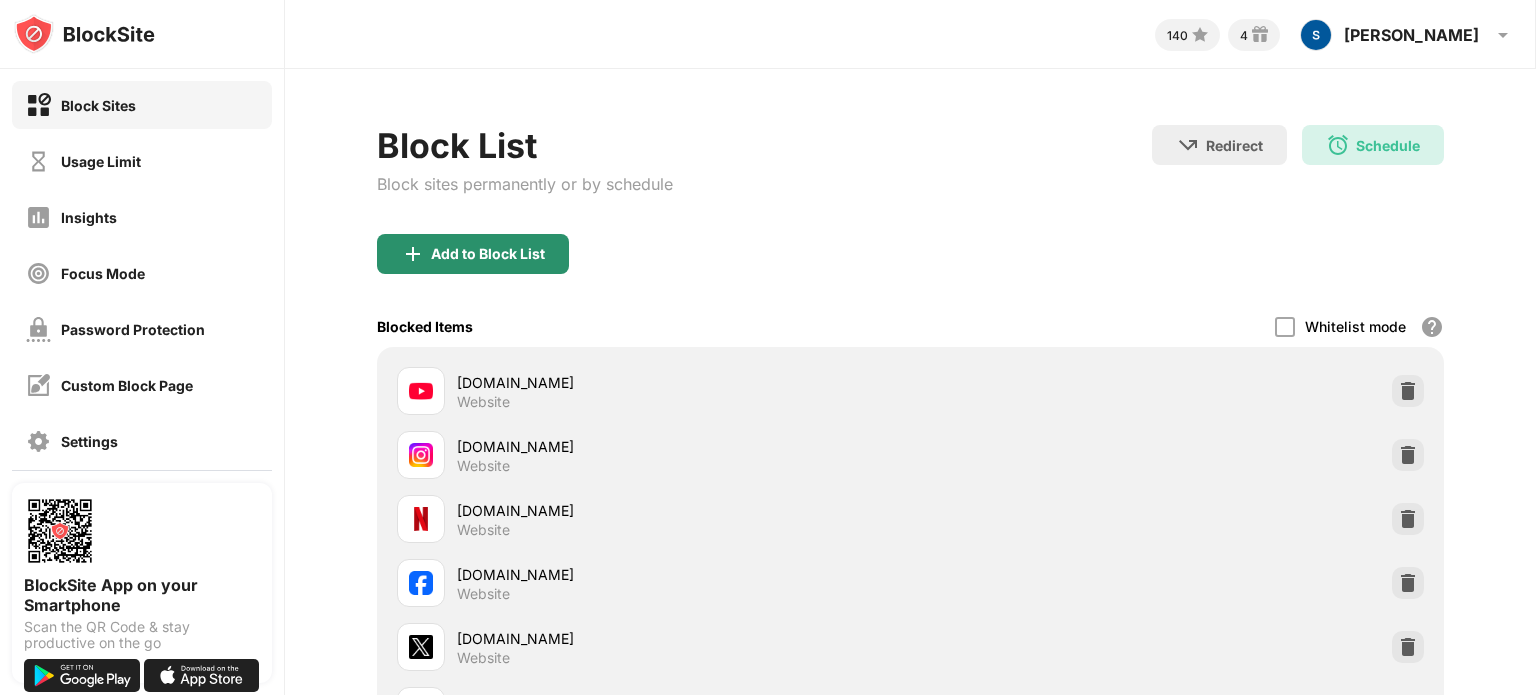 click on "Add to Block List" at bounding box center [473, 254] 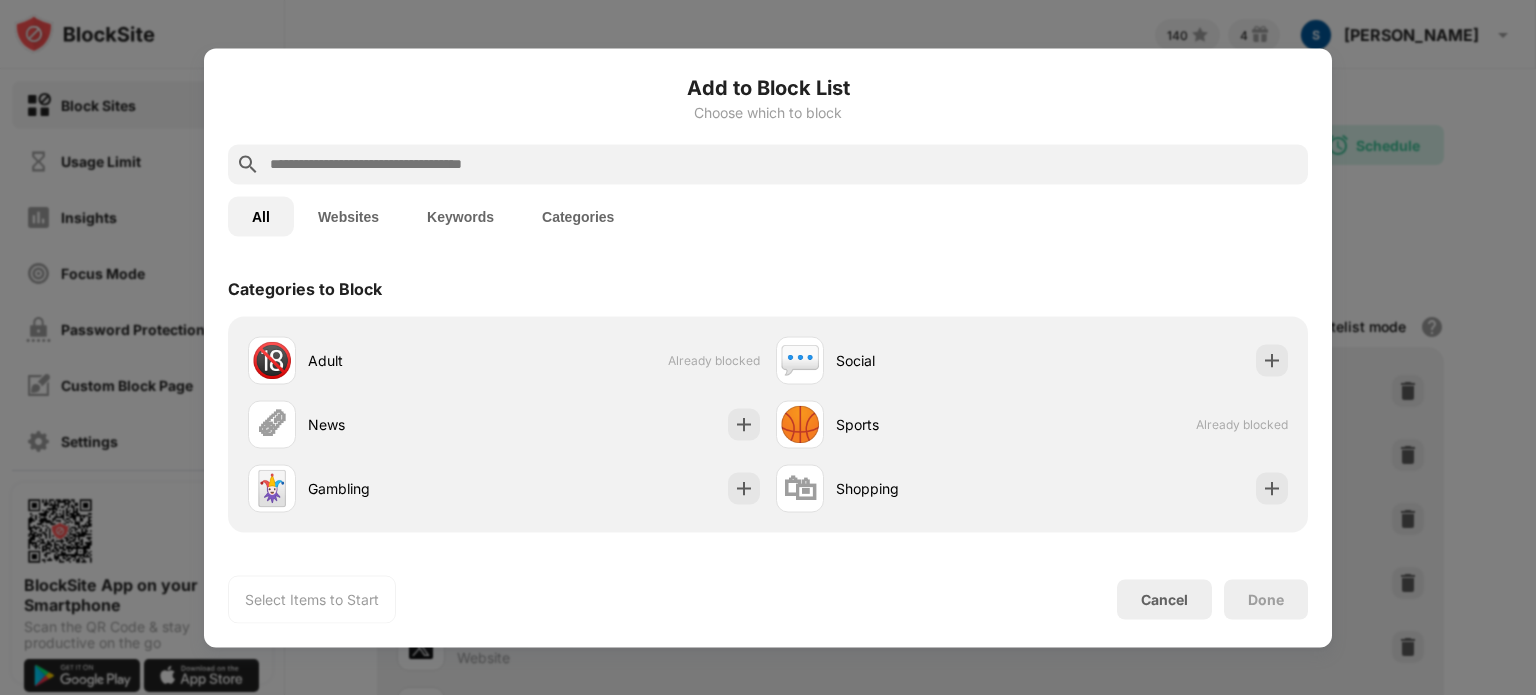 click at bounding box center [784, 164] 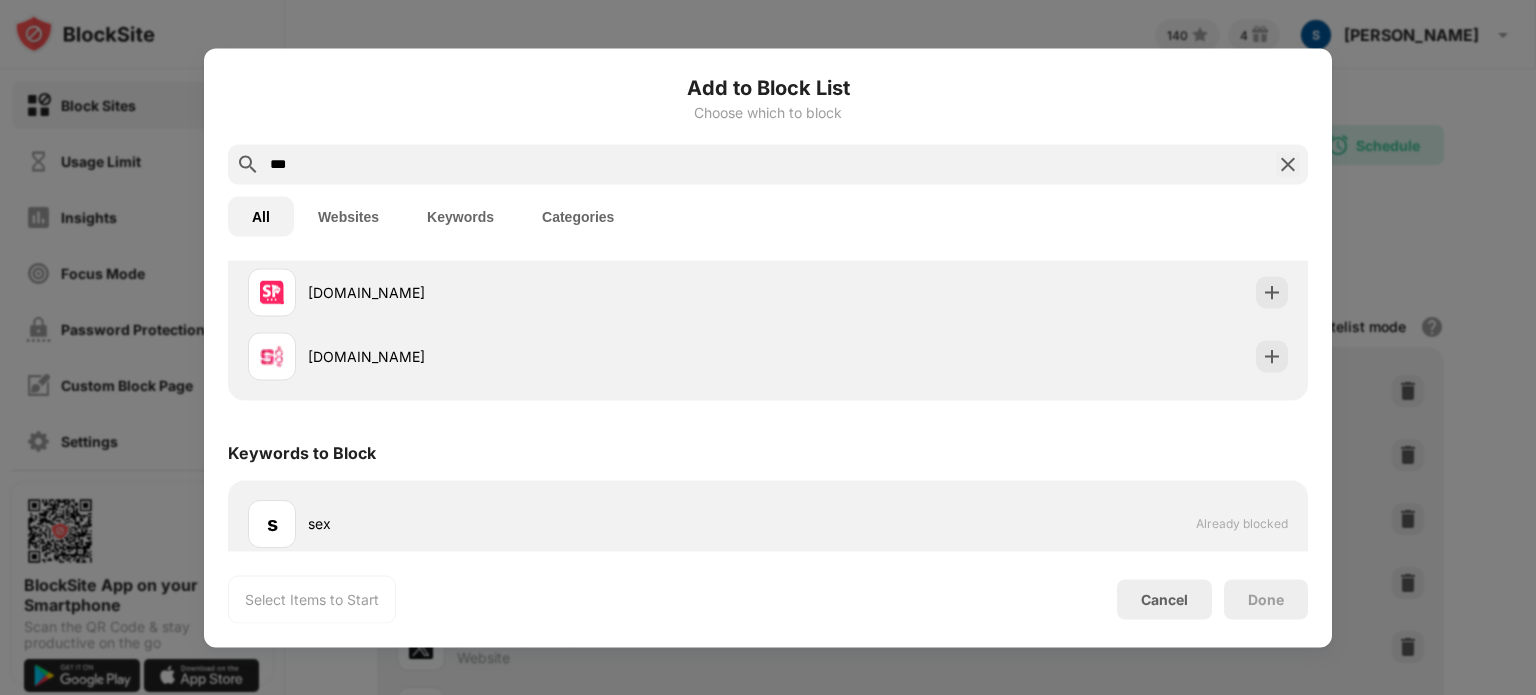 scroll, scrollTop: 340, scrollLeft: 0, axis: vertical 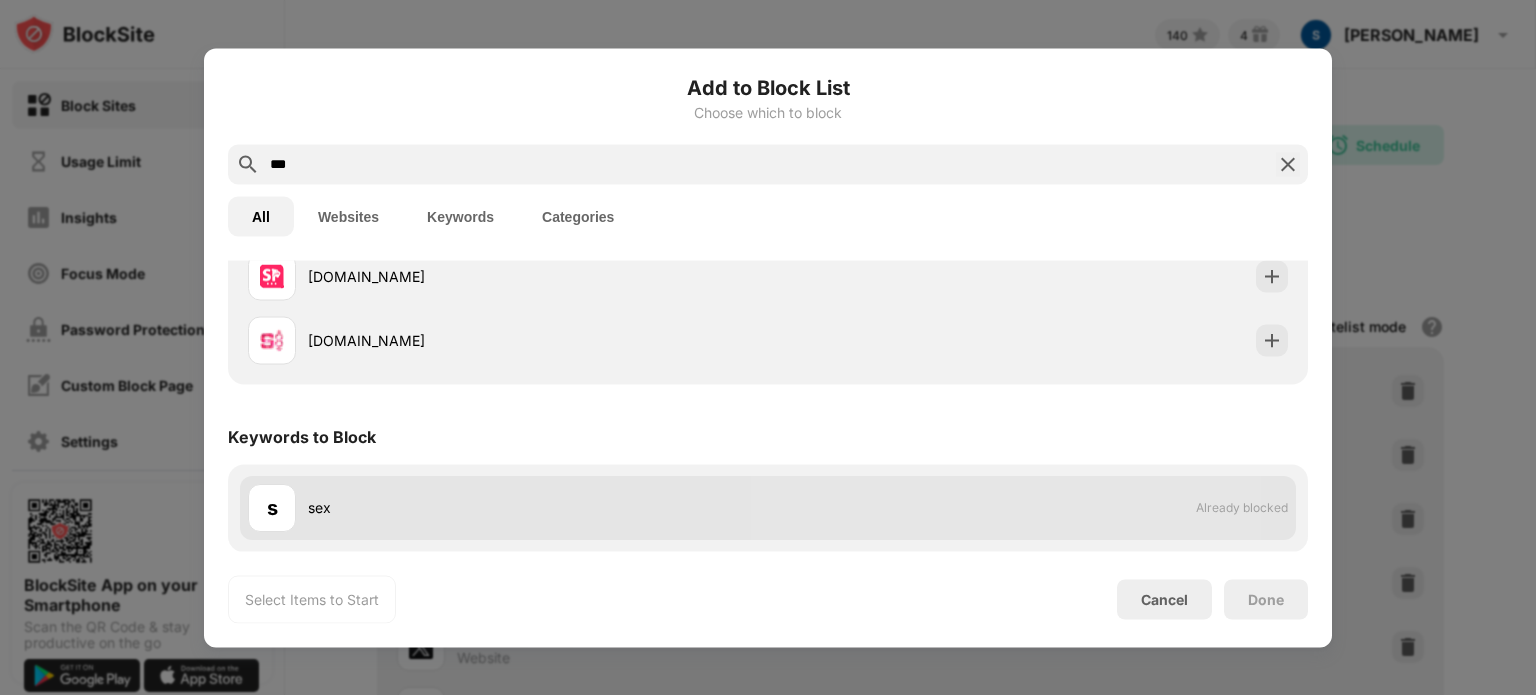 type on "***" 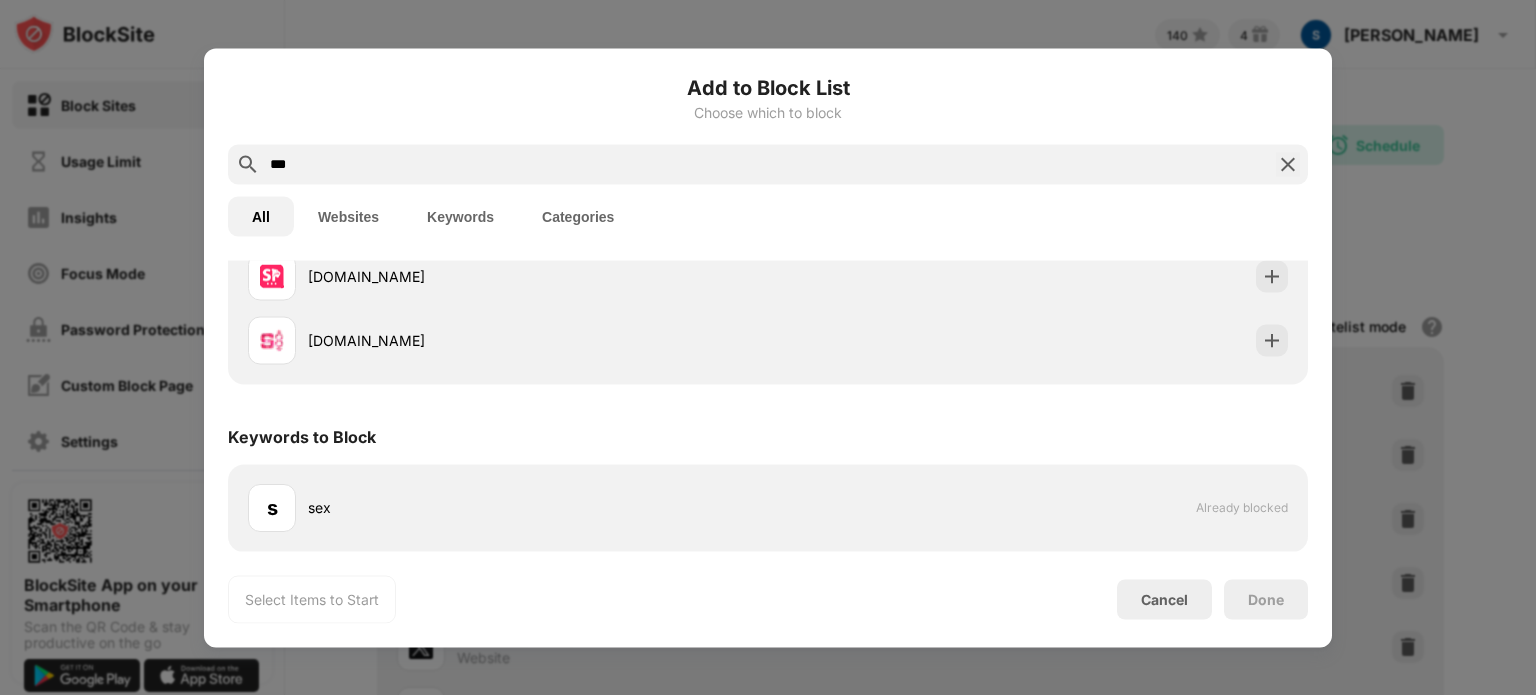click on "Keywords to Block" at bounding box center (768, 436) 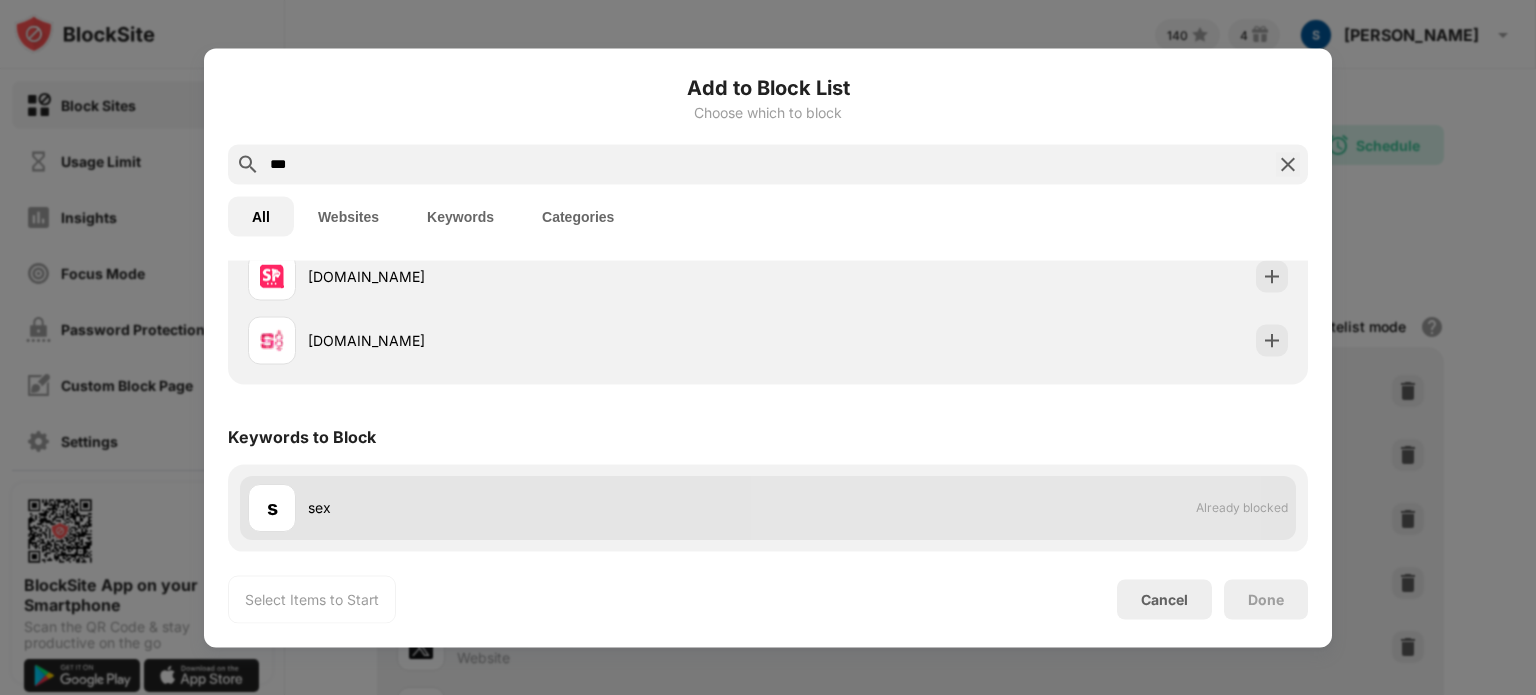 click on "sex" at bounding box center (538, 508) 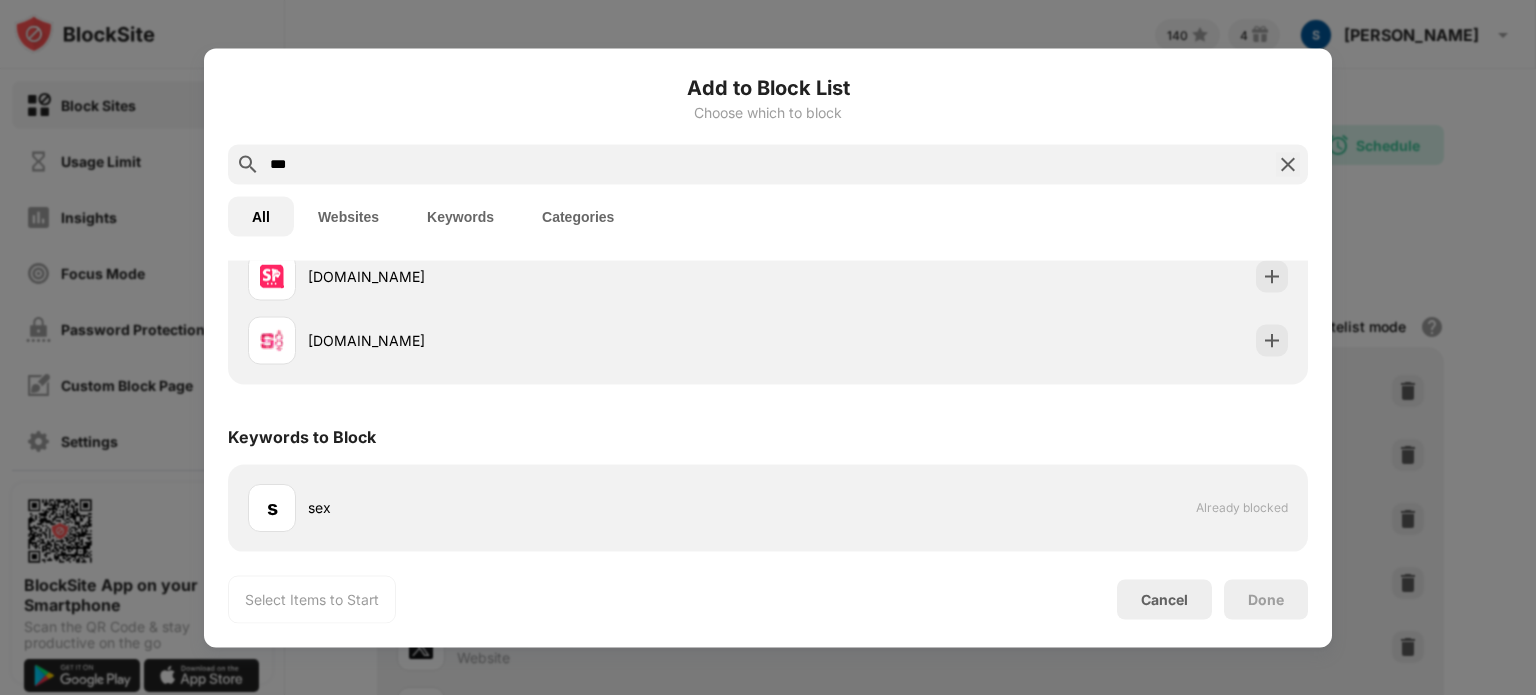 click at bounding box center (768, 347) 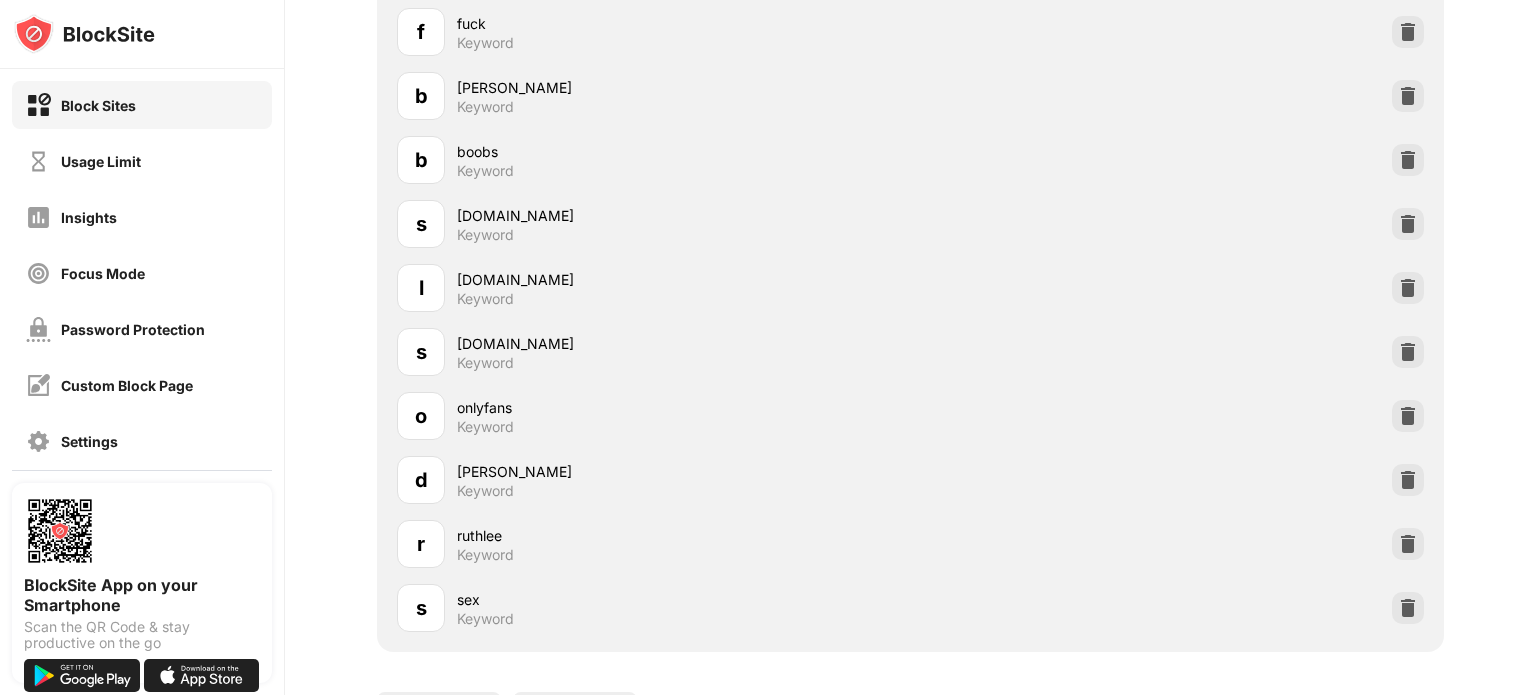 scroll, scrollTop: 10597, scrollLeft: 0, axis: vertical 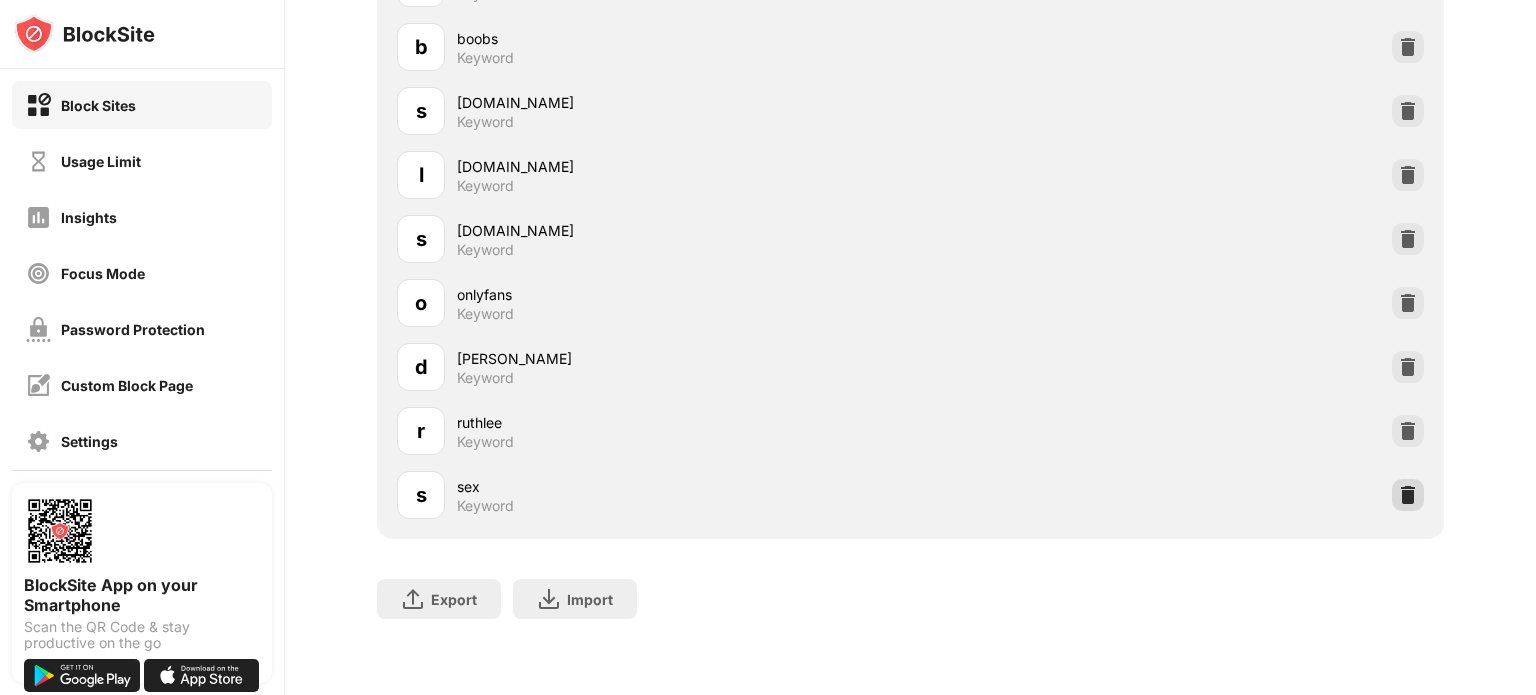 click at bounding box center (1408, 495) 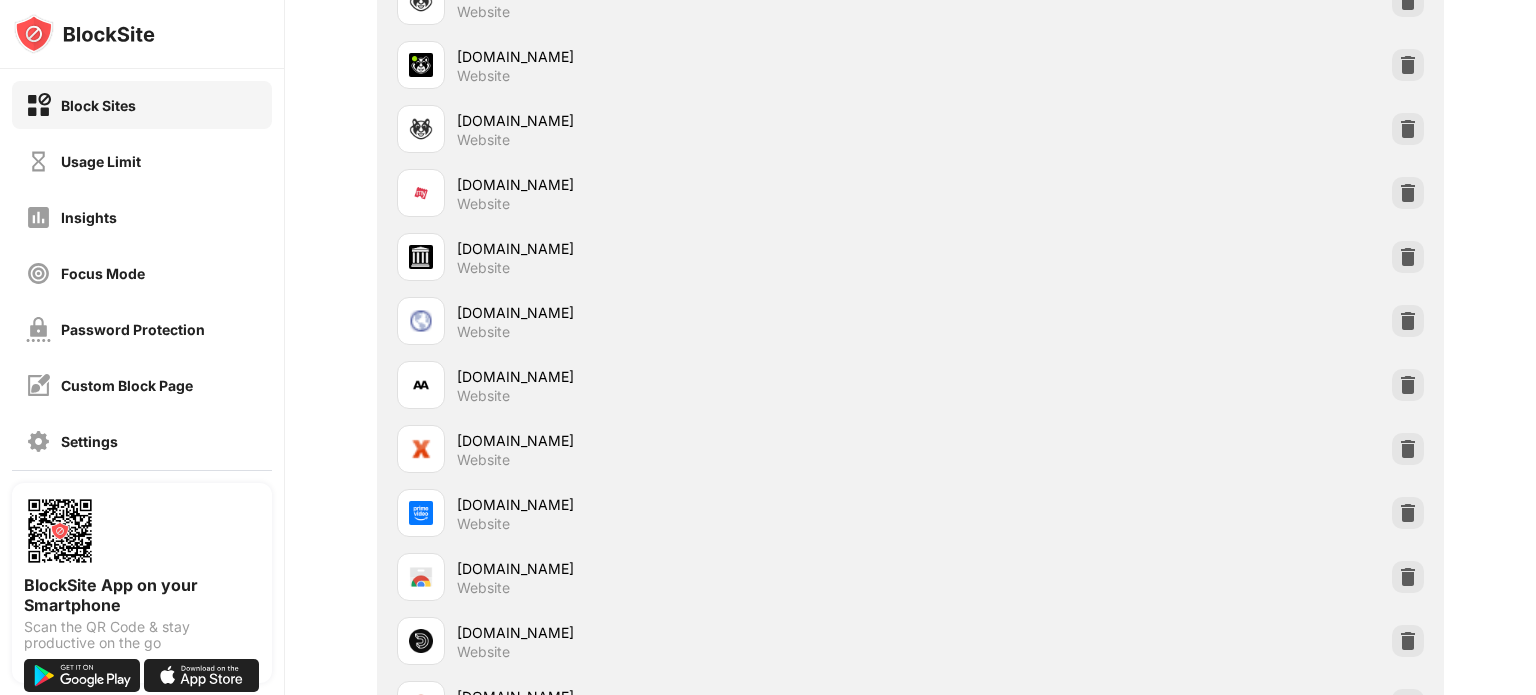 scroll, scrollTop: 0, scrollLeft: 0, axis: both 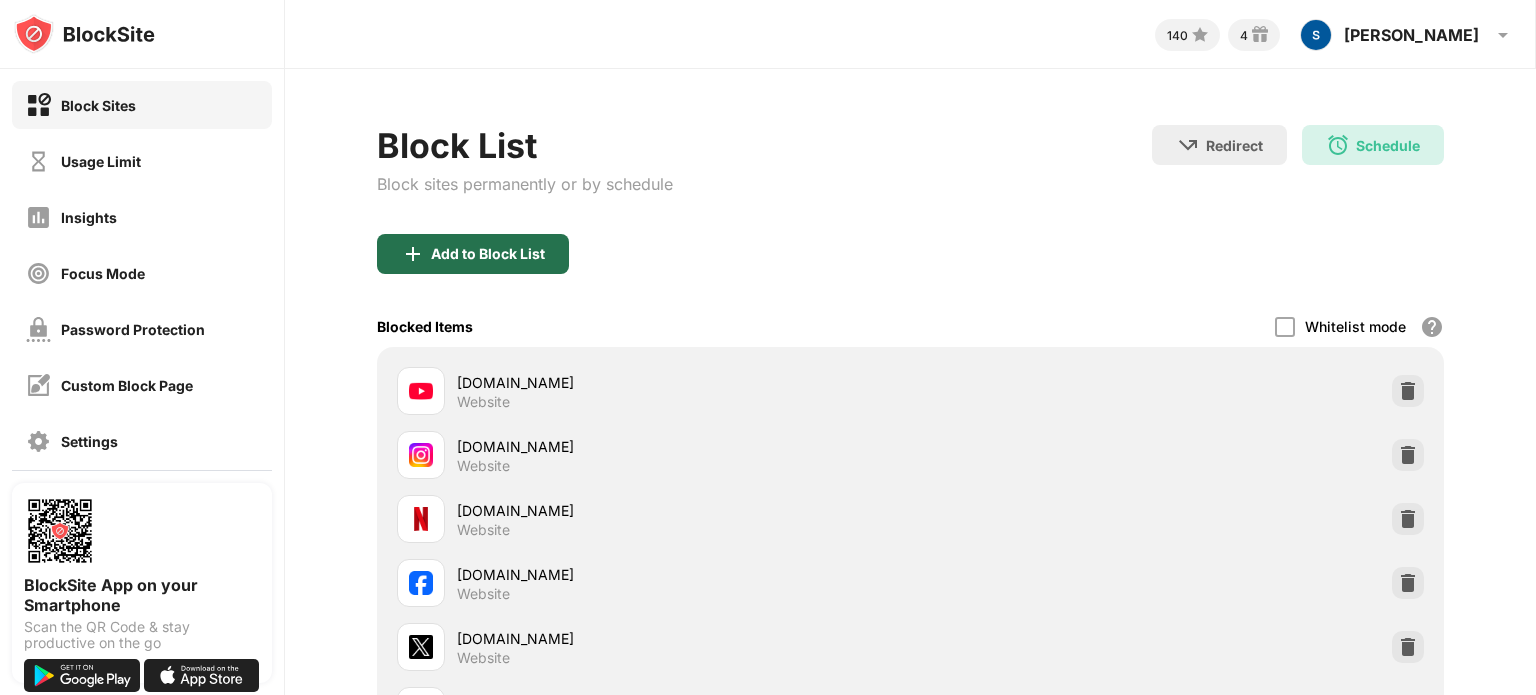 click on "Add to Block List" at bounding box center (473, 254) 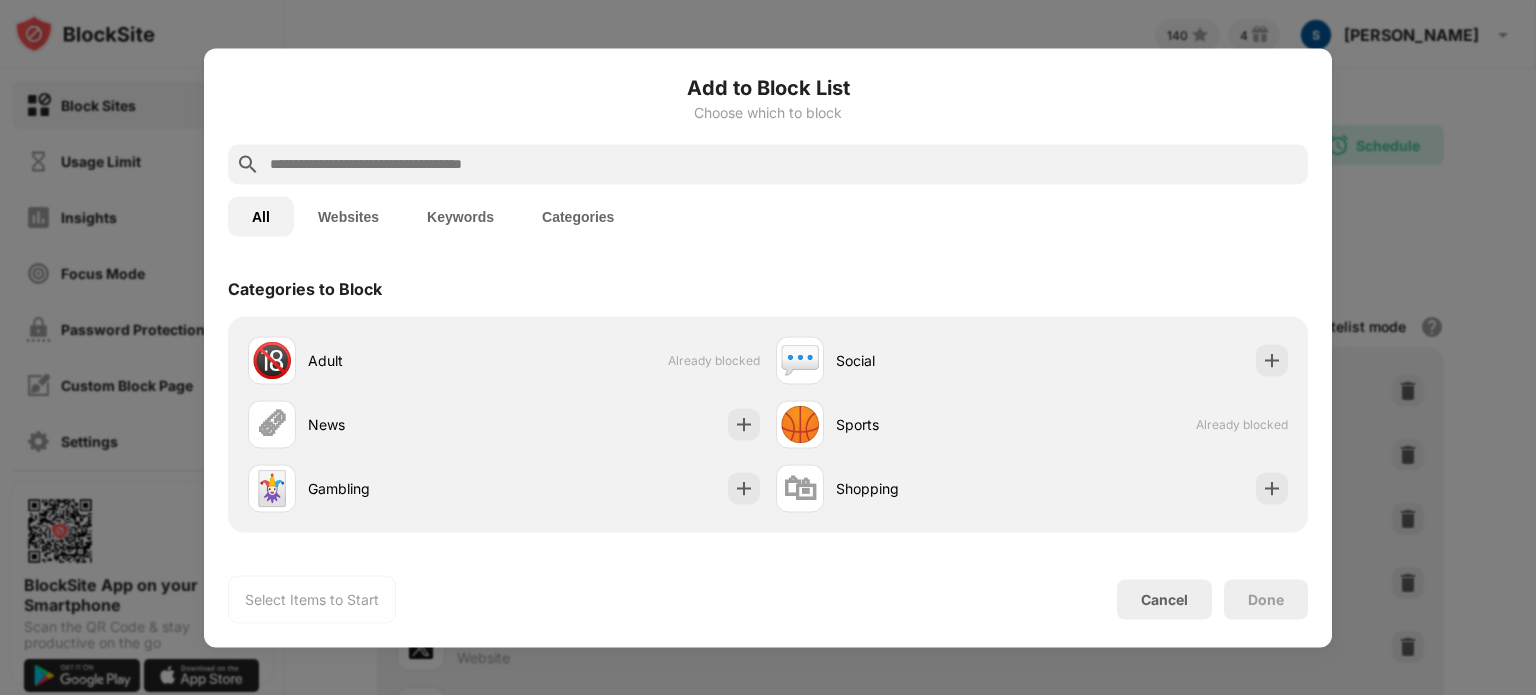 click at bounding box center (784, 164) 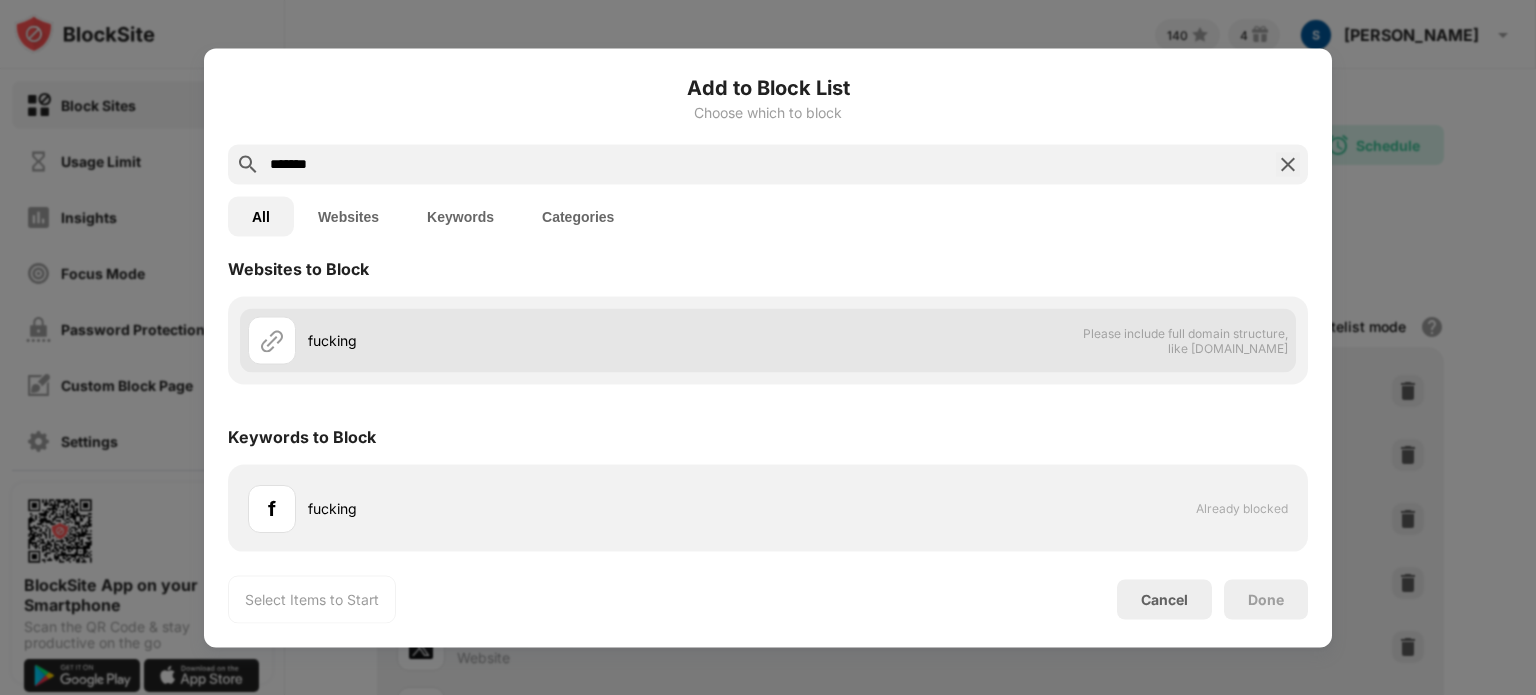 scroll, scrollTop: 20, scrollLeft: 0, axis: vertical 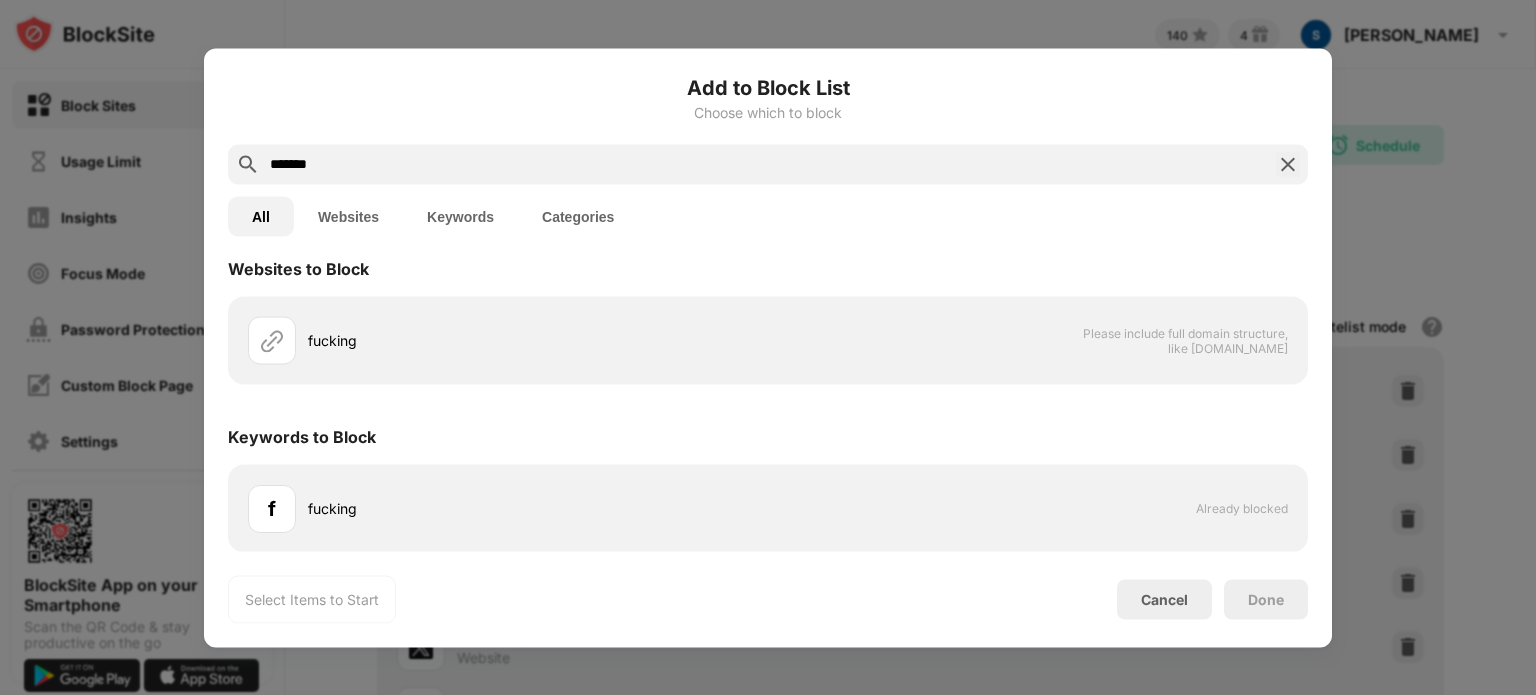 click on "*******" at bounding box center (768, 164) 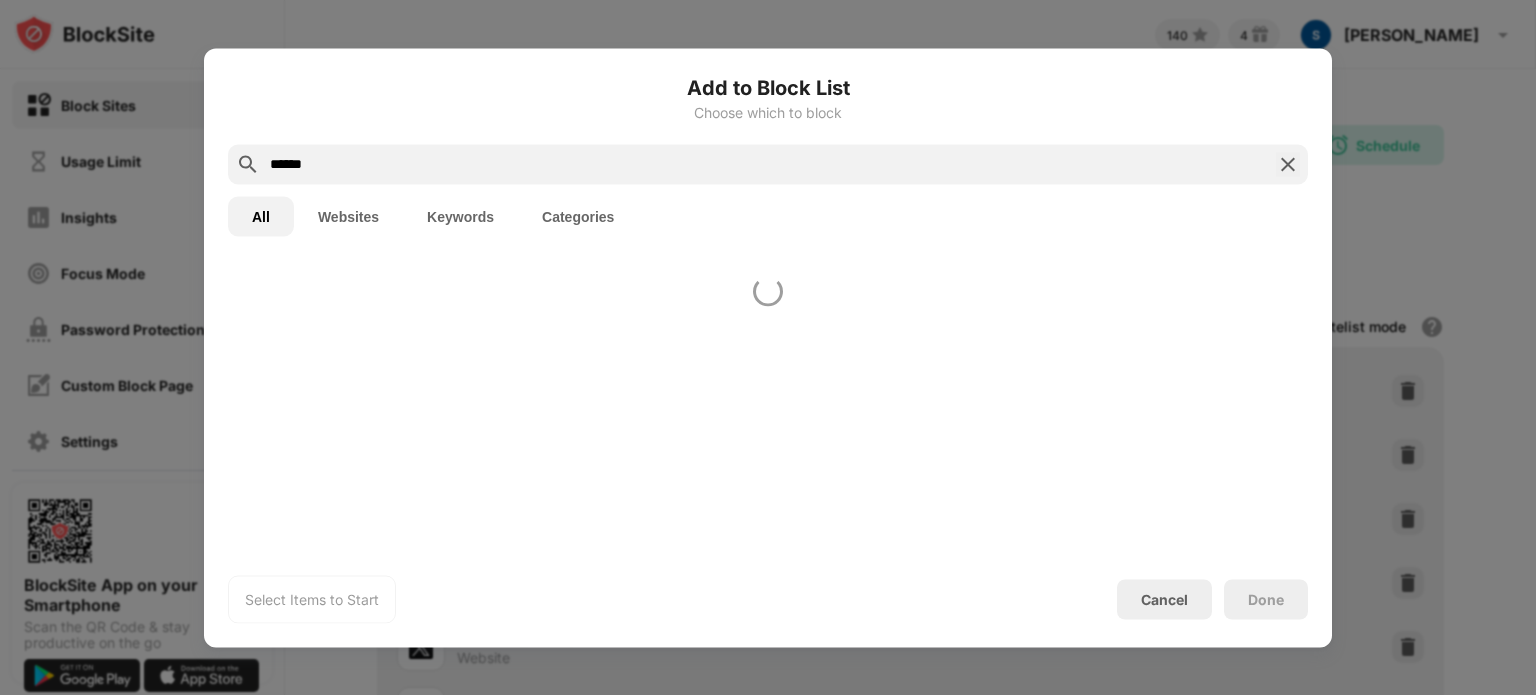 scroll, scrollTop: 0, scrollLeft: 0, axis: both 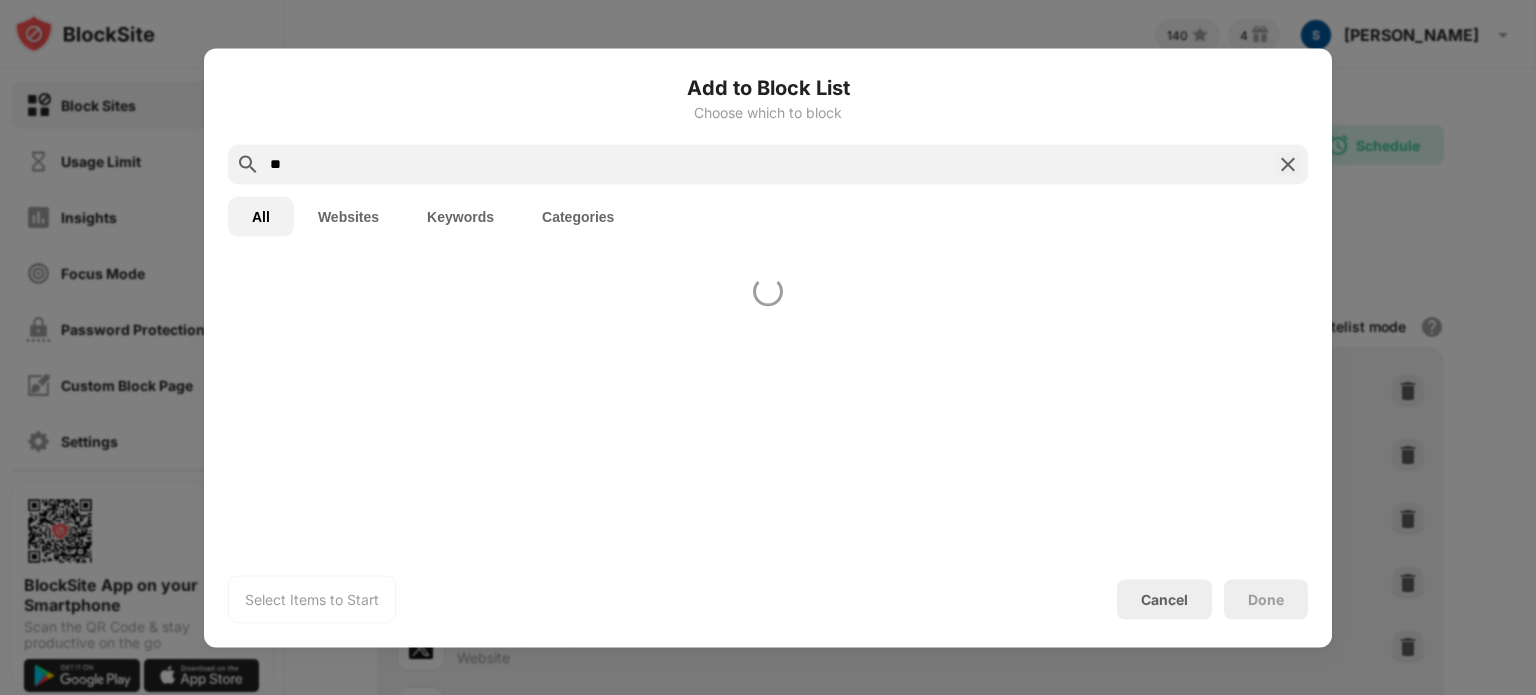 type on "*" 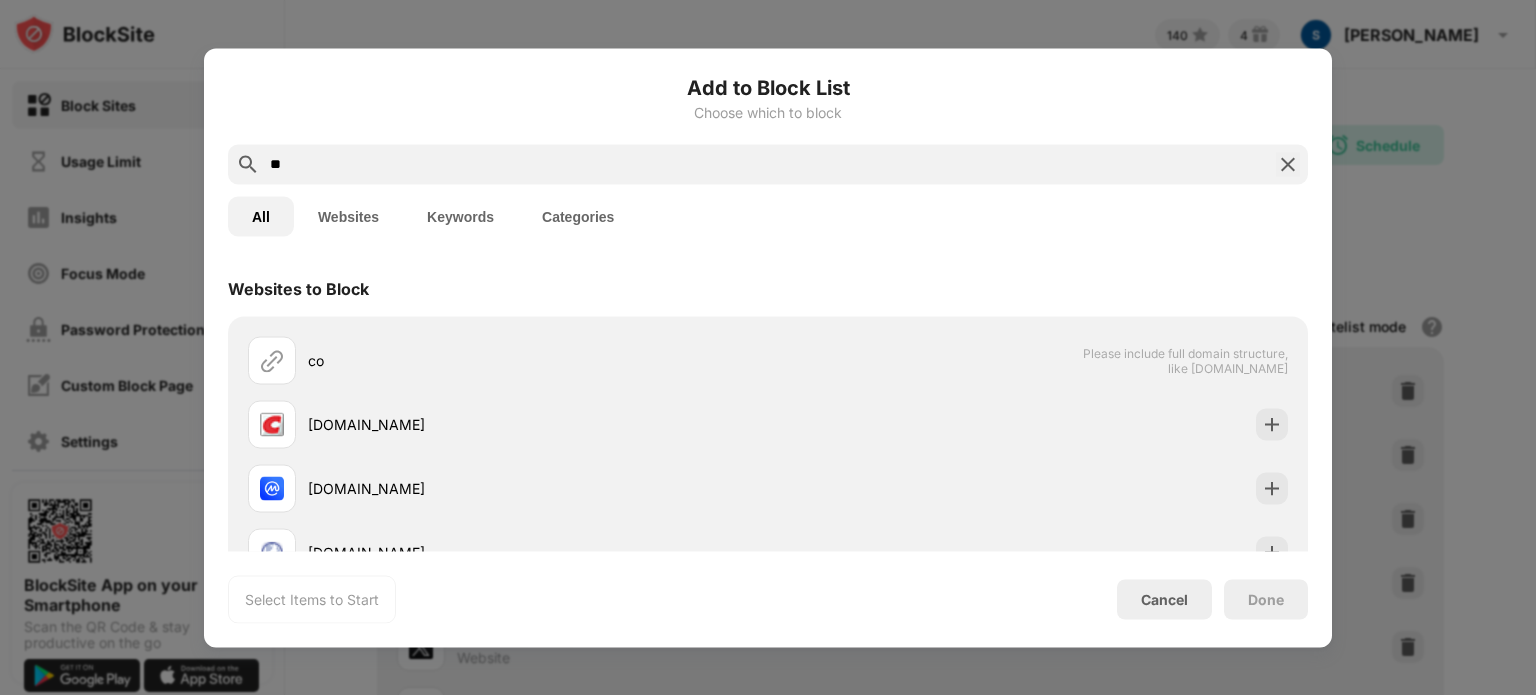 type on "*" 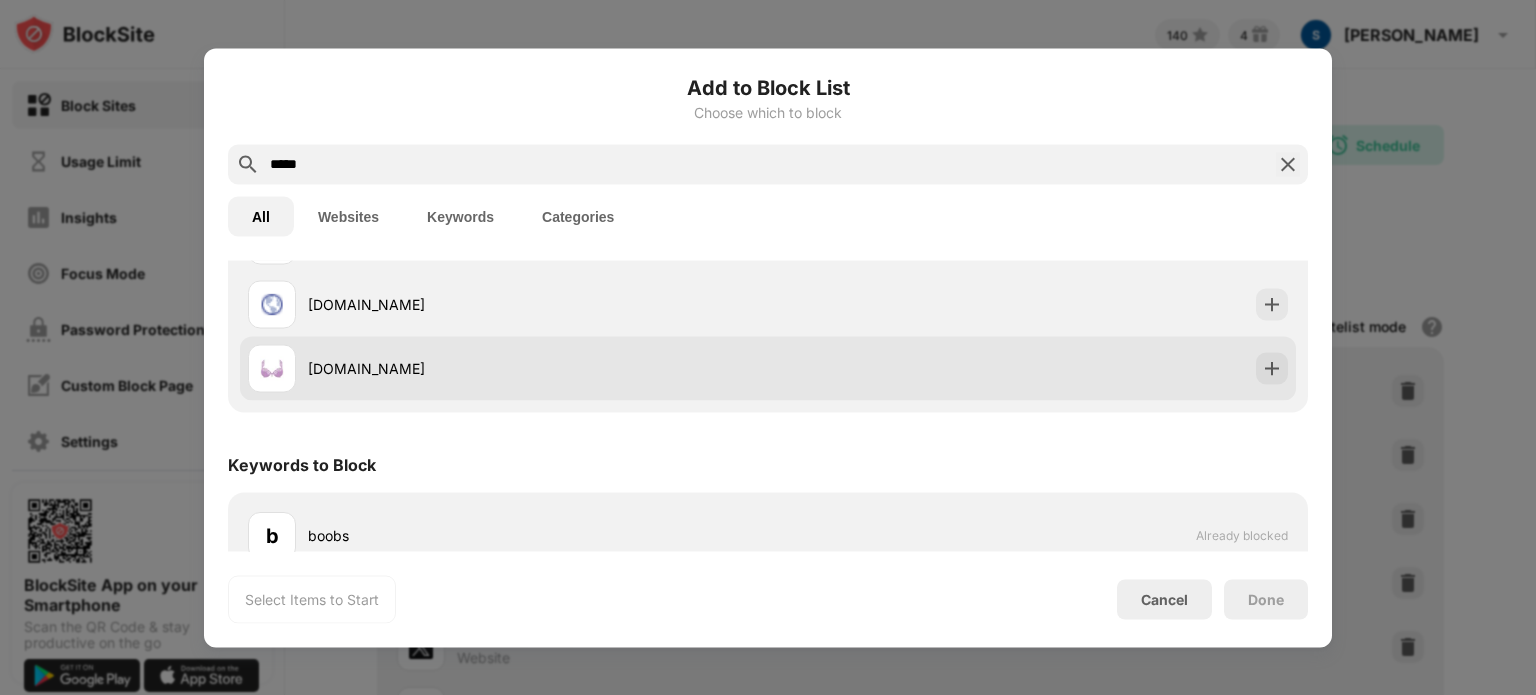scroll, scrollTop: 340, scrollLeft: 0, axis: vertical 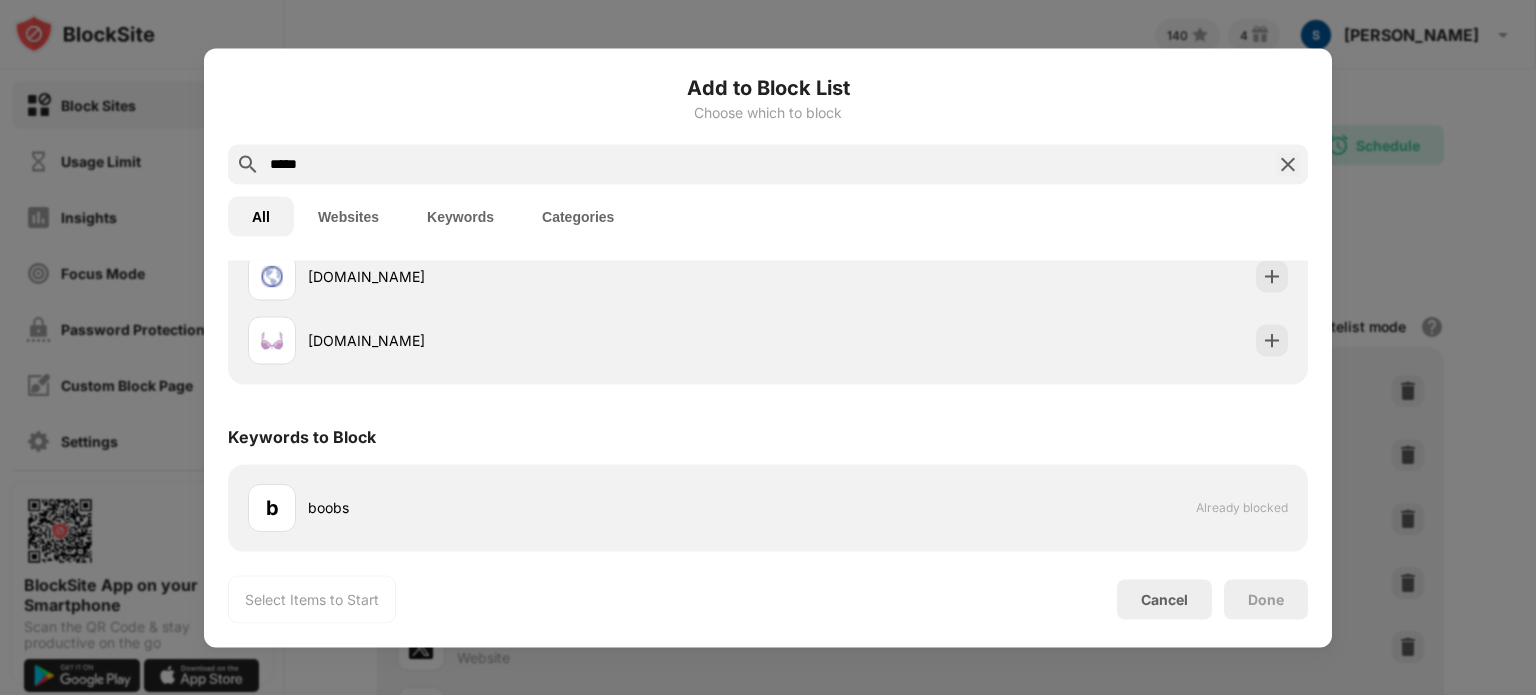 type on "*****" 